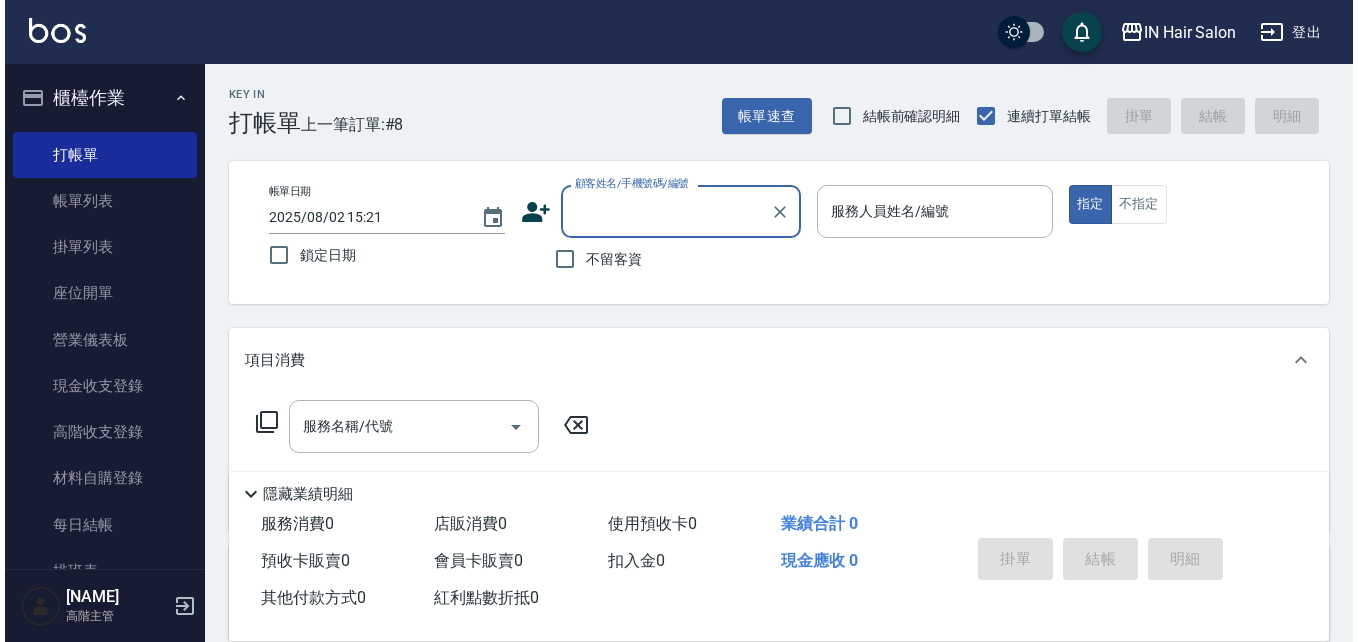 scroll, scrollTop: 0, scrollLeft: 0, axis: both 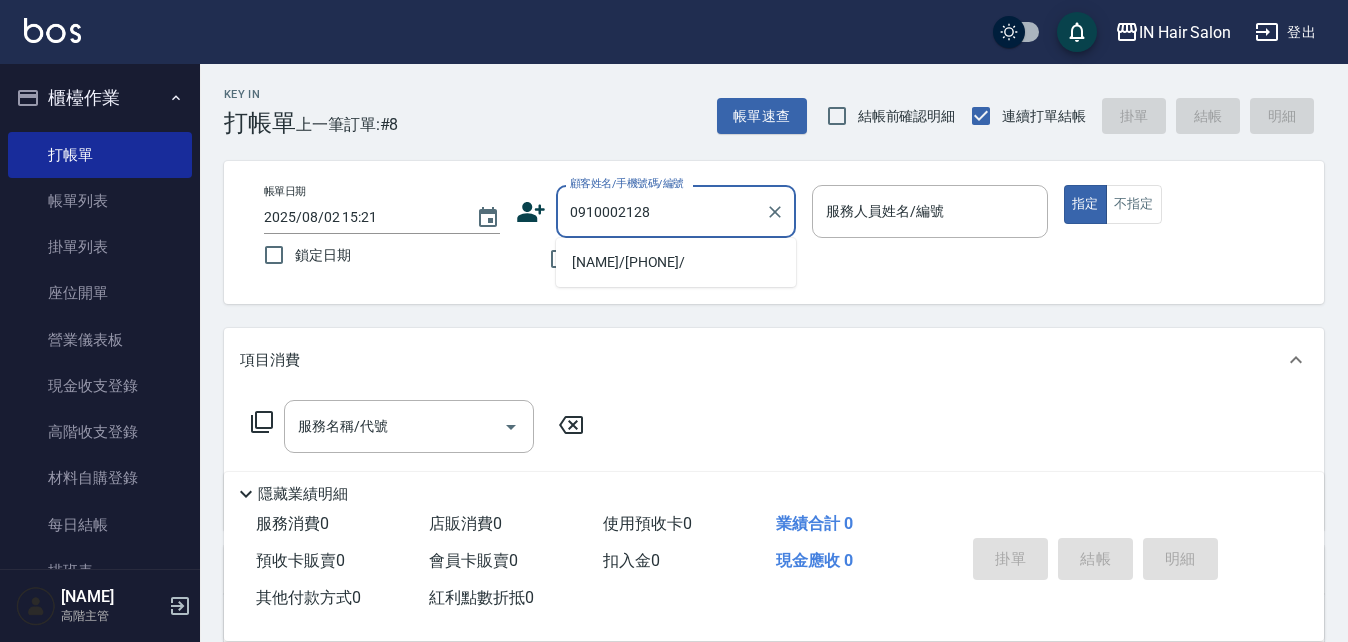 click on "[NAME]/[PHONE]/" at bounding box center (676, 262) 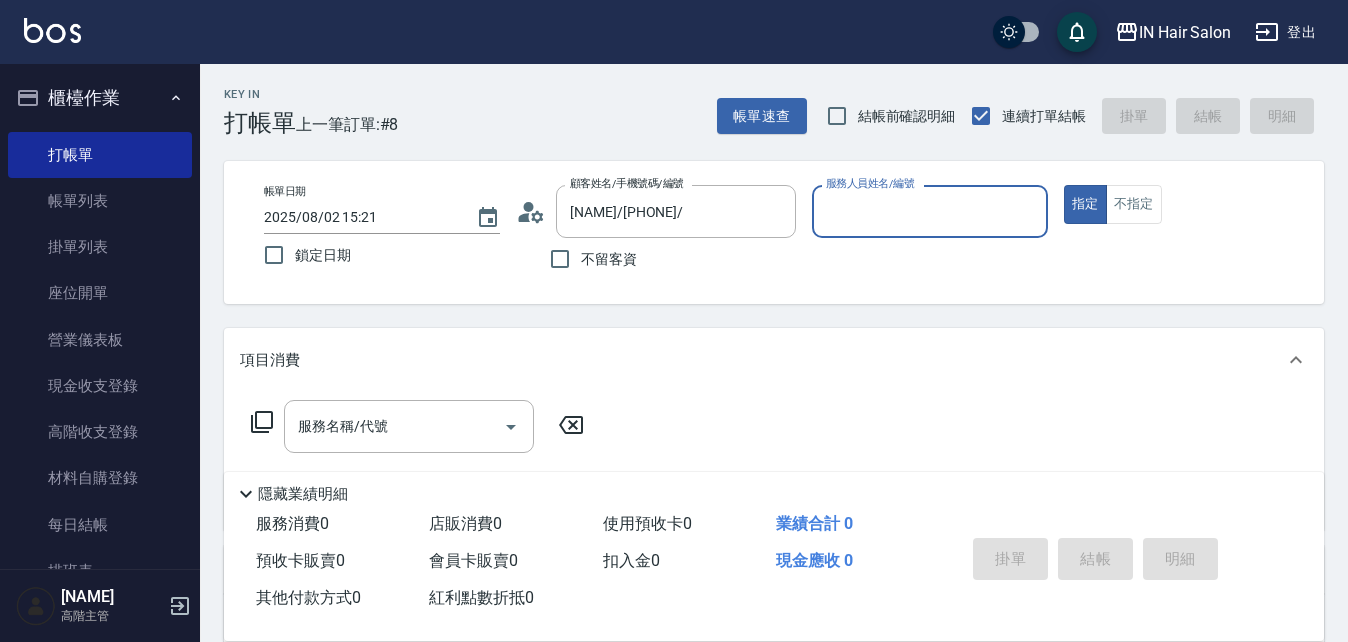 type on "[NUMBER]號設計師[NAME]-[NUMBER]" 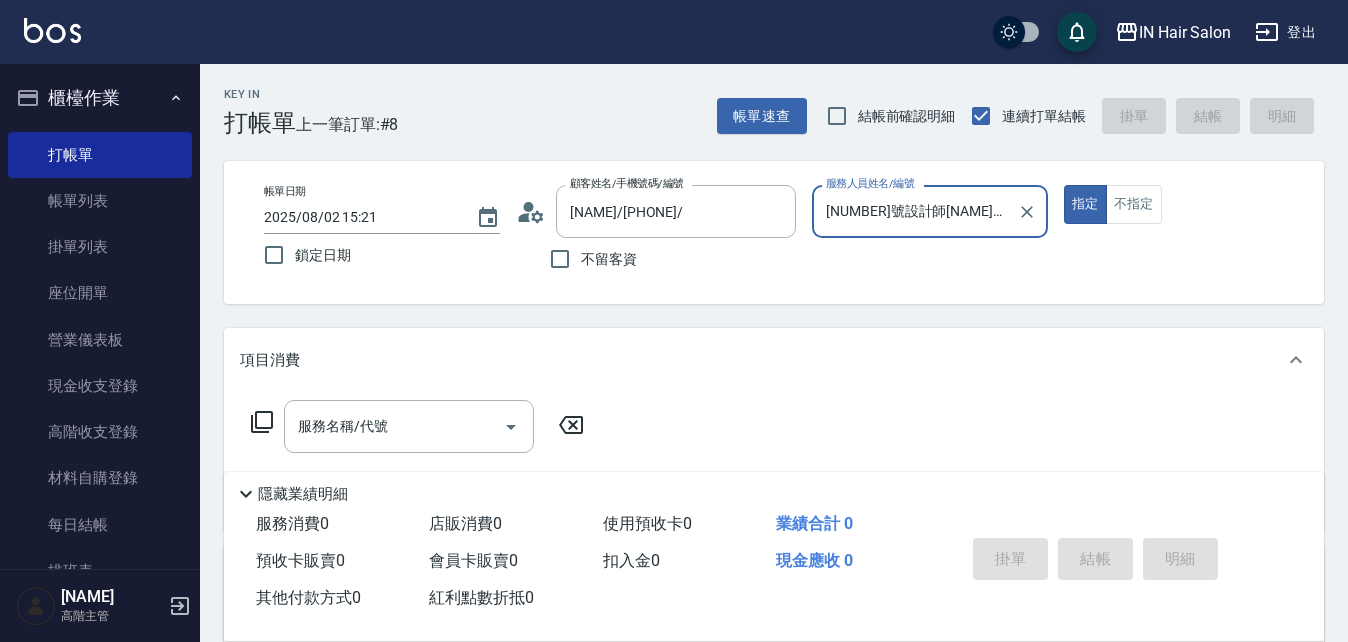 click 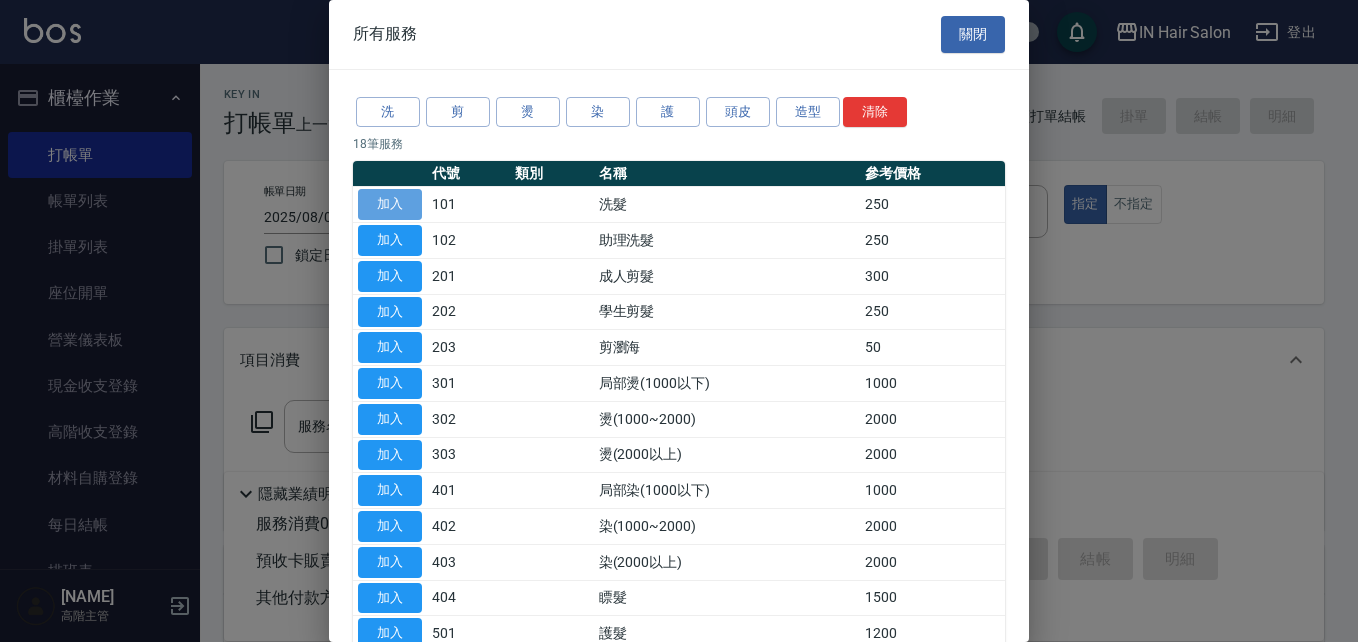 click on "加入" at bounding box center (390, 204) 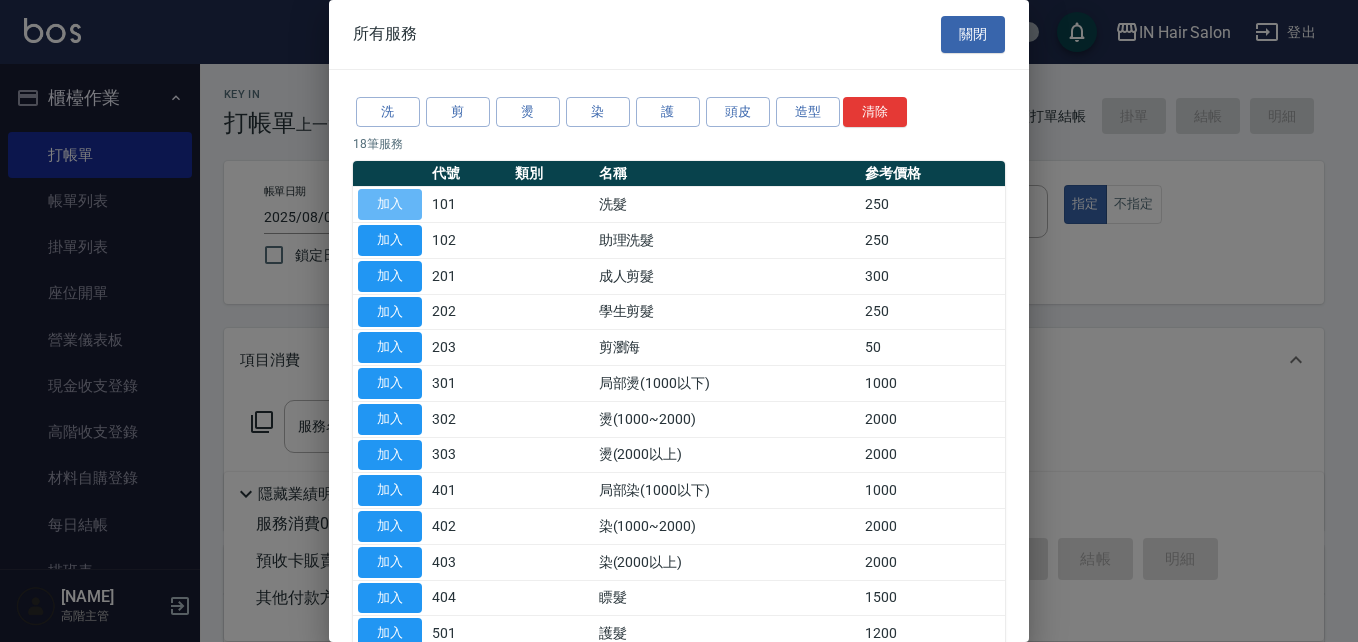 type on "洗髮(101)" 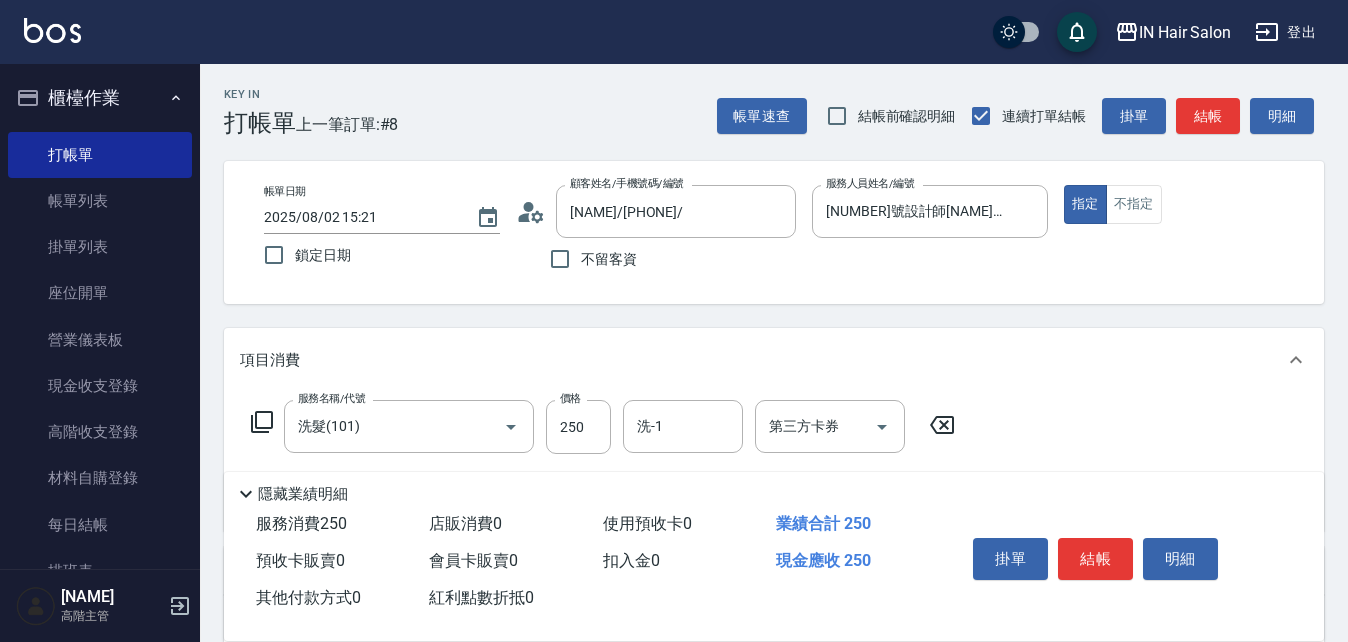 click 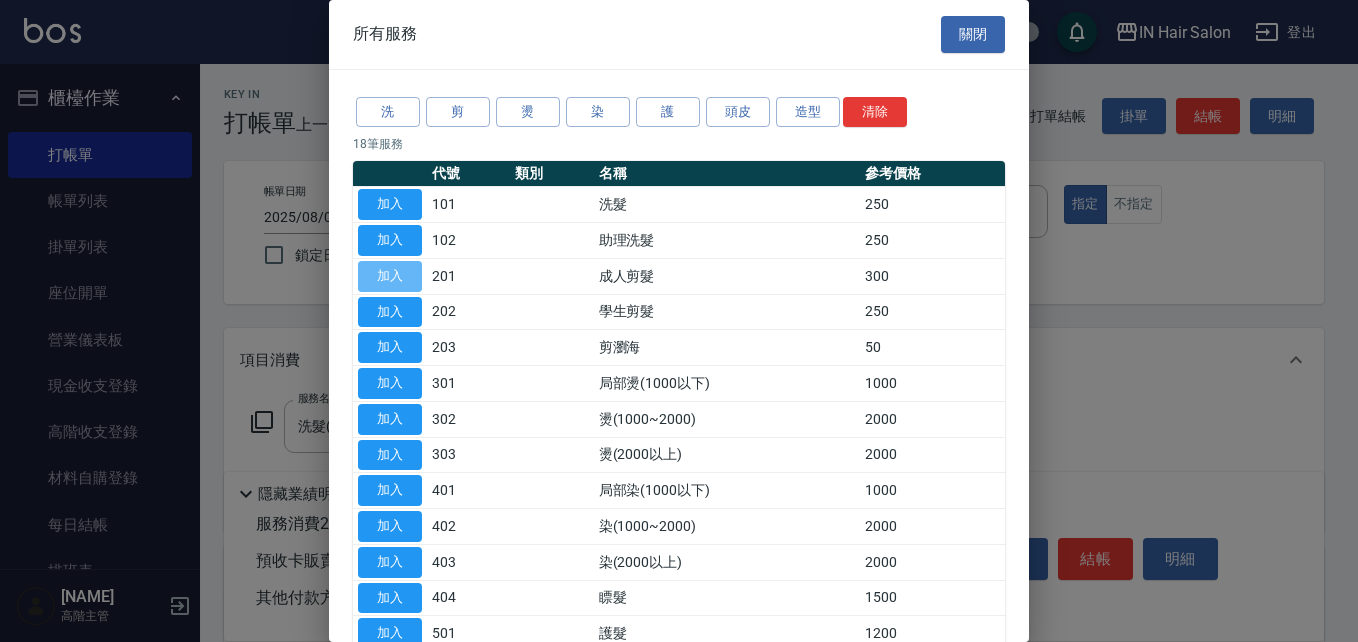 drag, startPoint x: 382, startPoint y: 274, endPoint x: 292, endPoint y: 374, distance: 134.53624 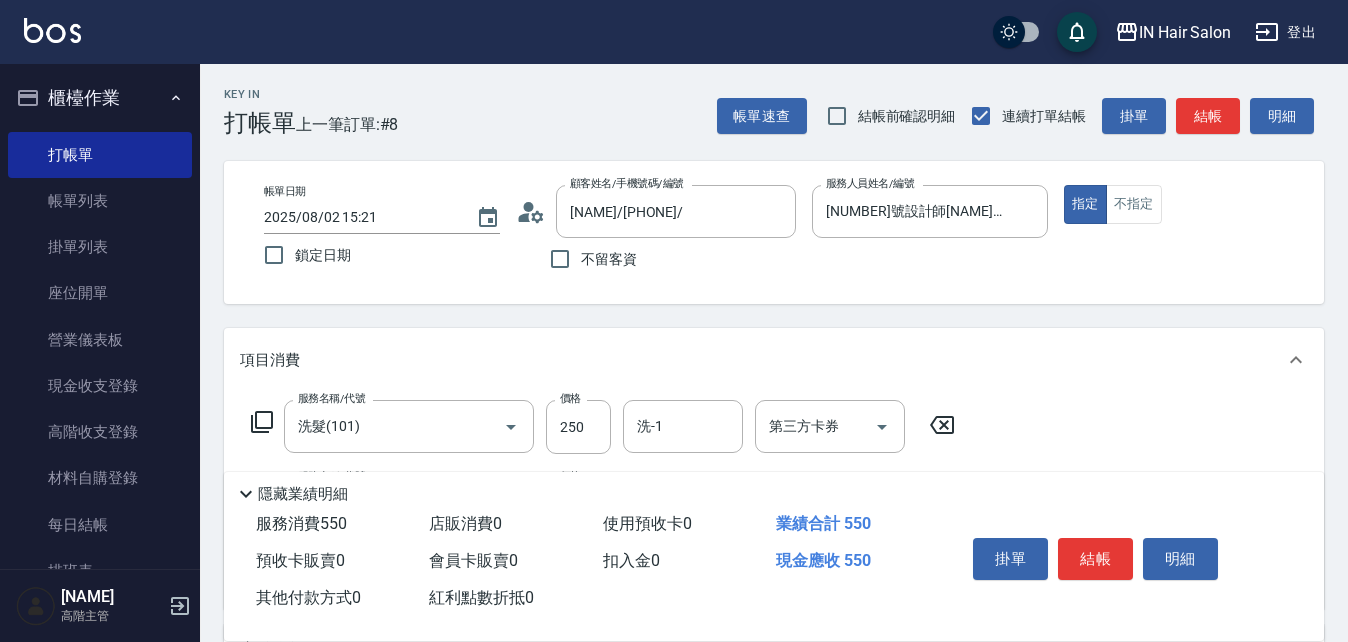 click 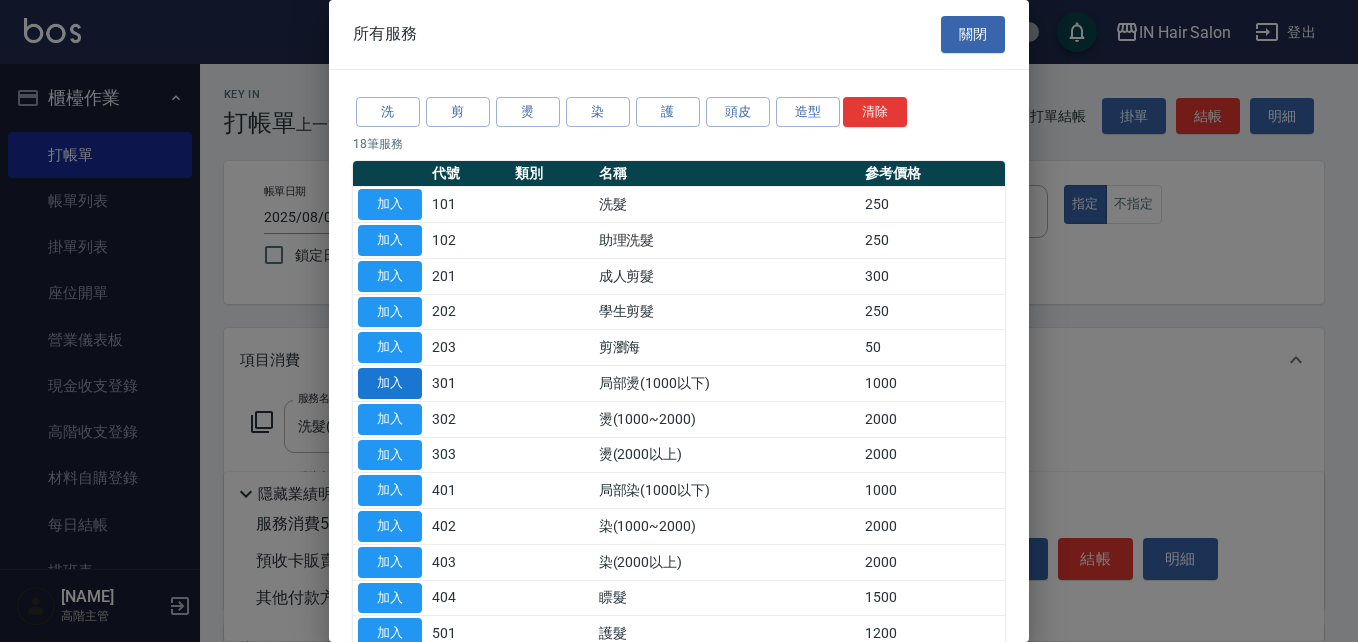 click on "加入" at bounding box center (390, 383) 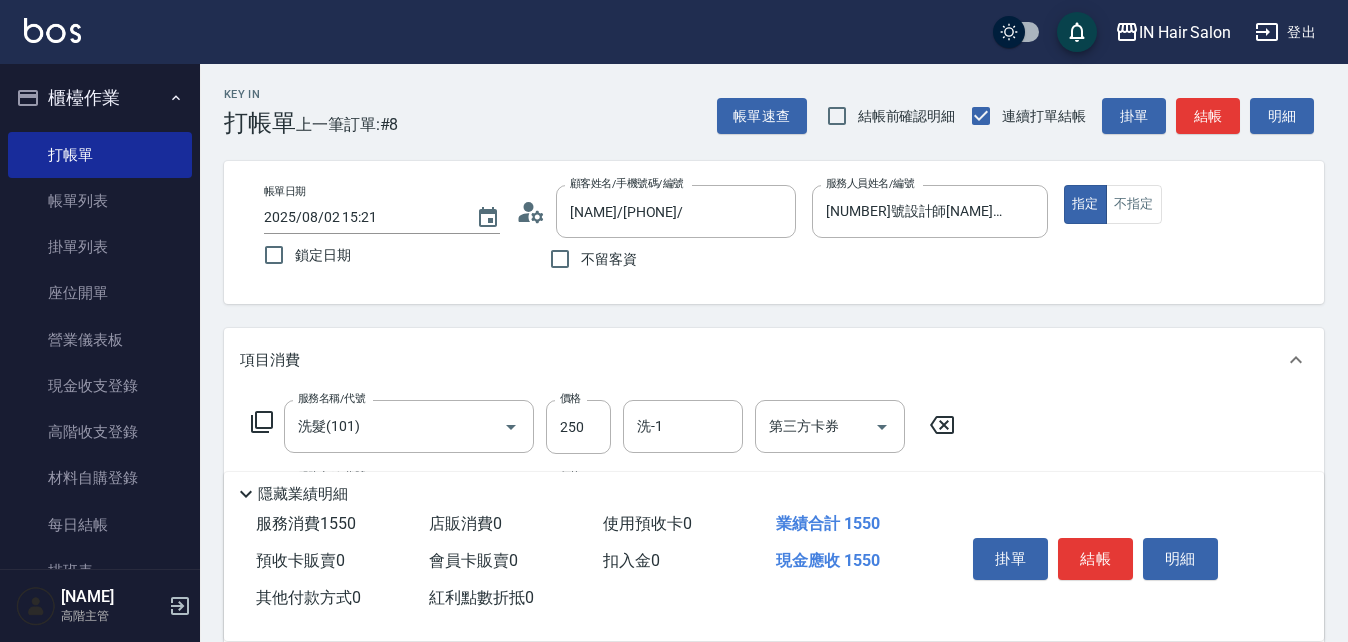 click 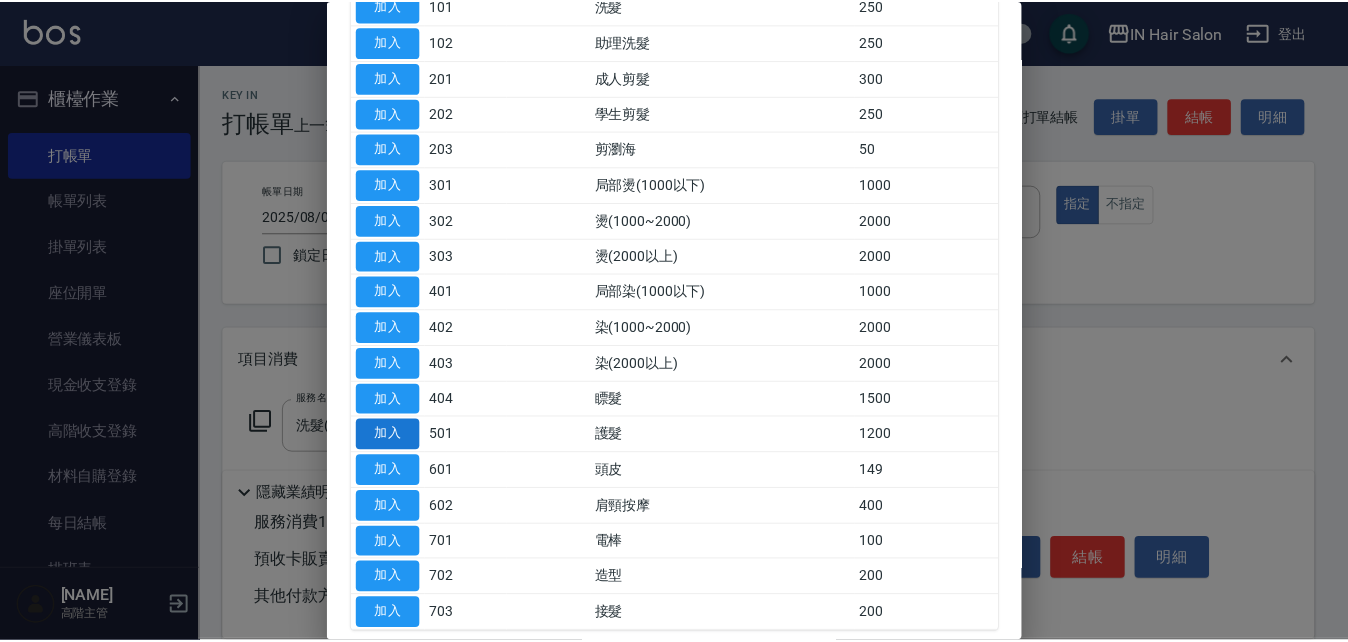 scroll, scrollTop: 200, scrollLeft: 0, axis: vertical 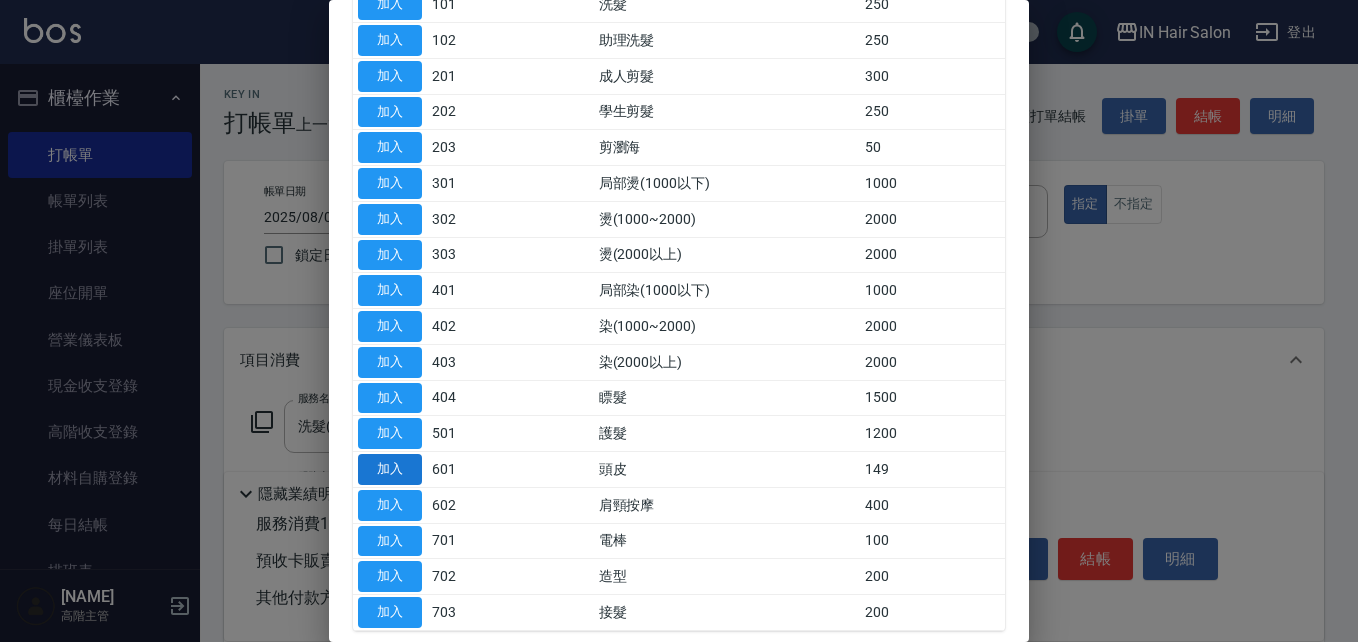 click on "加入" at bounding box center [390, 469] 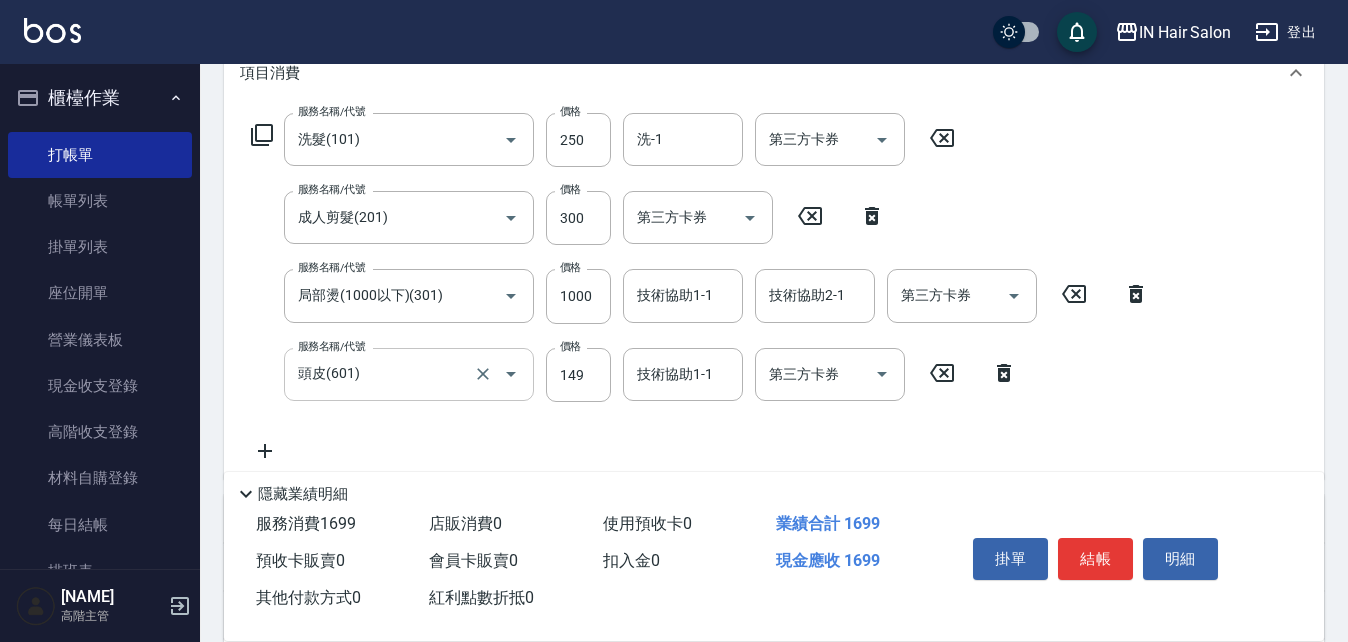scroll, scrollTop: 300, scrollLeft: 0, axis: vertical 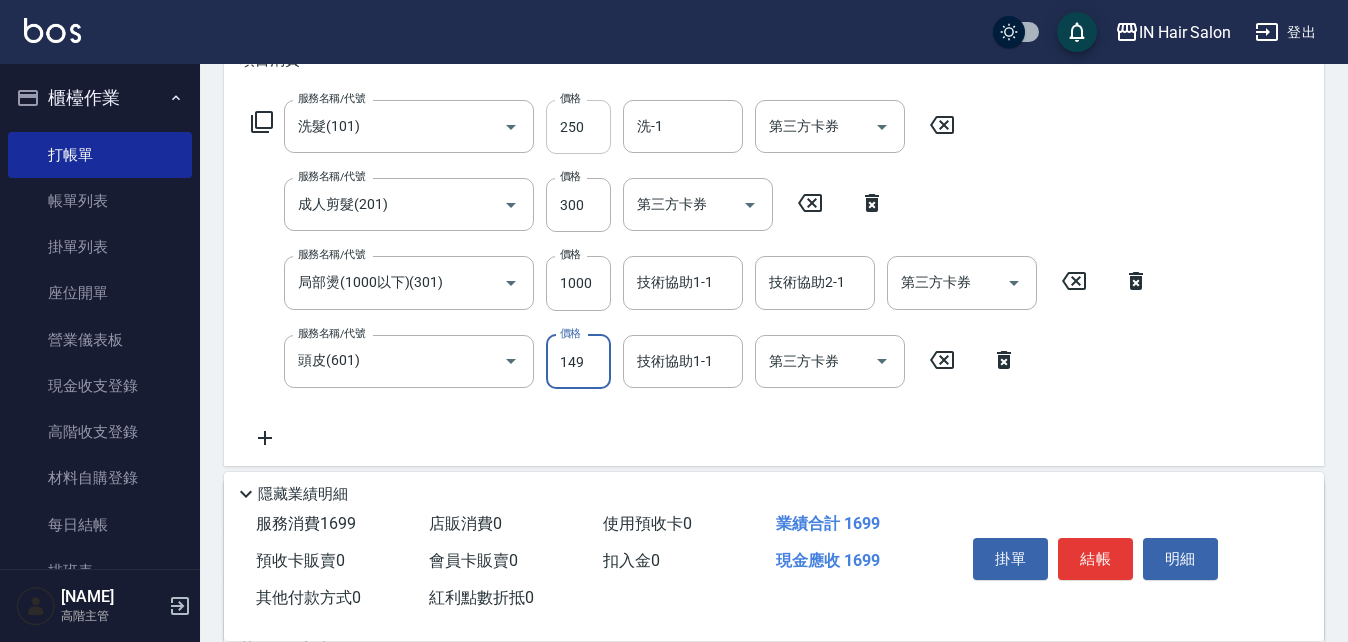 click on "250" at bounding box center [578, 127] 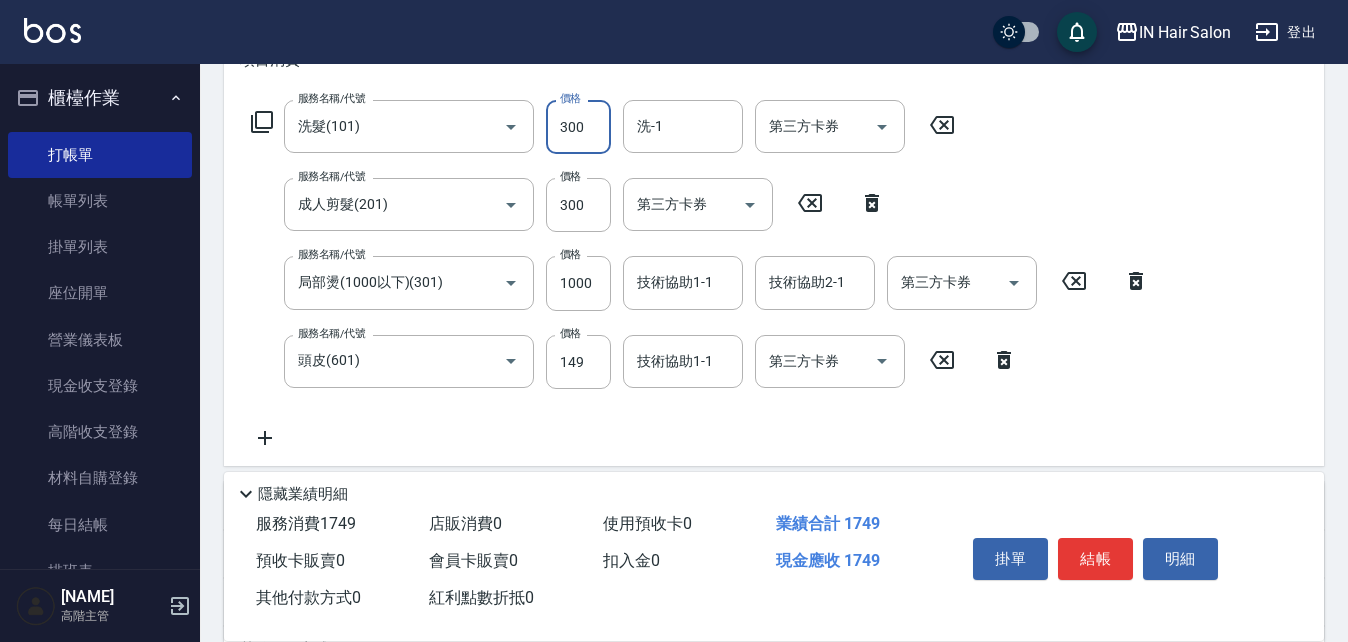 type on "300" 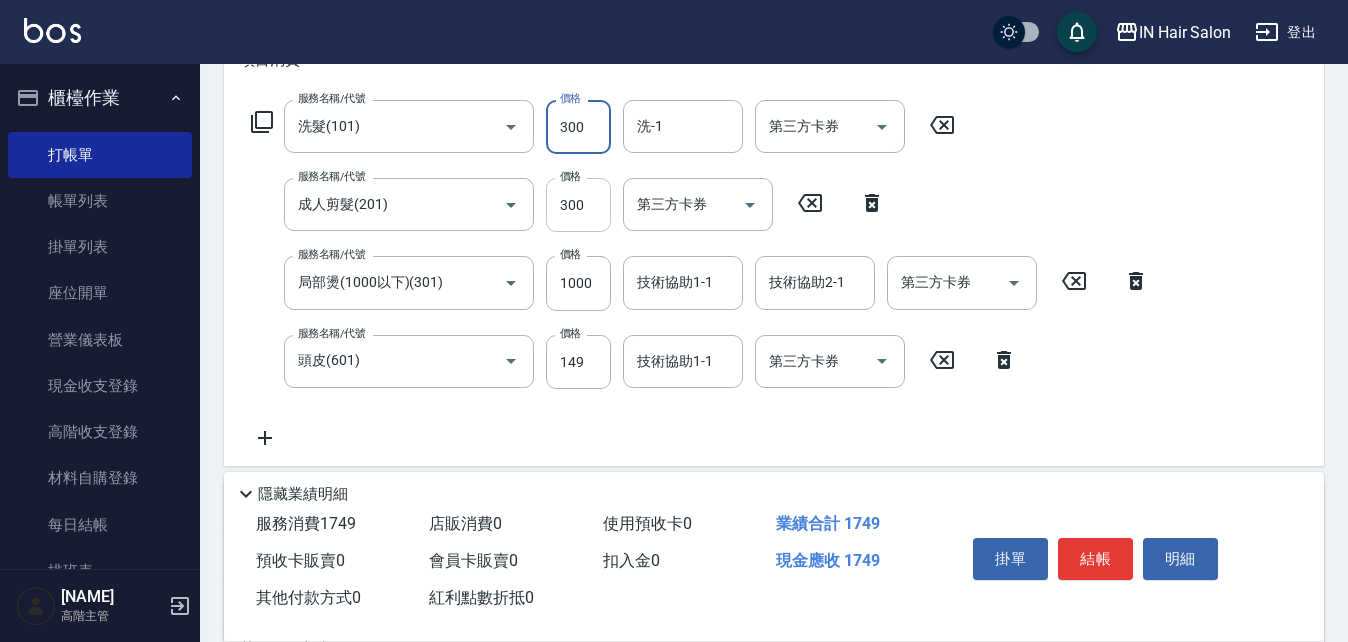 drag, startPoint x: 516, startPoint y: 243, endPoint x: 550, endPoint y: 227, distance: 37.576588 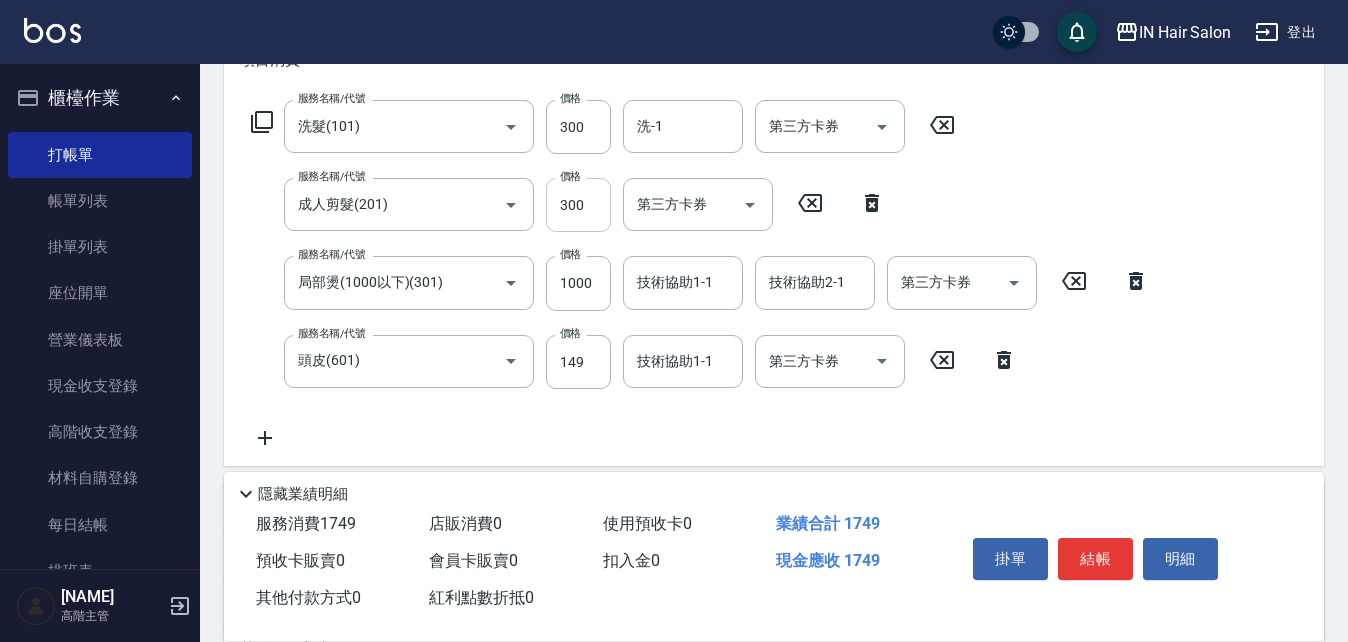 click on "300" at bounding box center (578, 205) 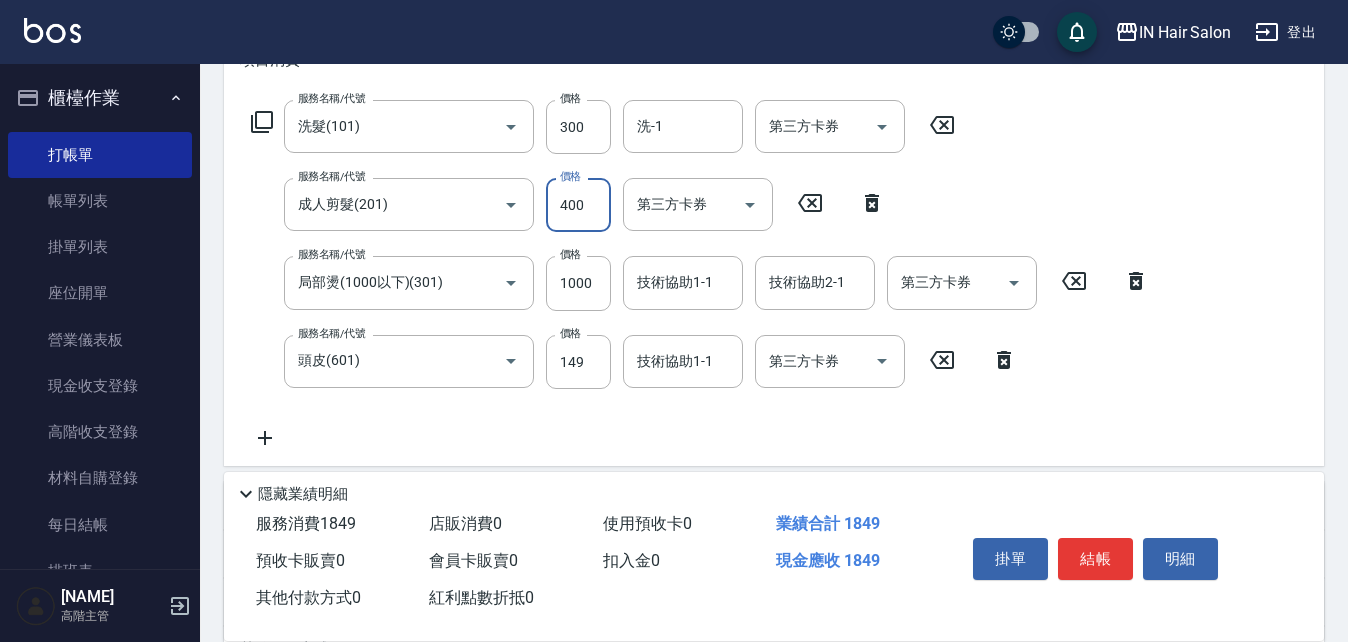 type on "400" 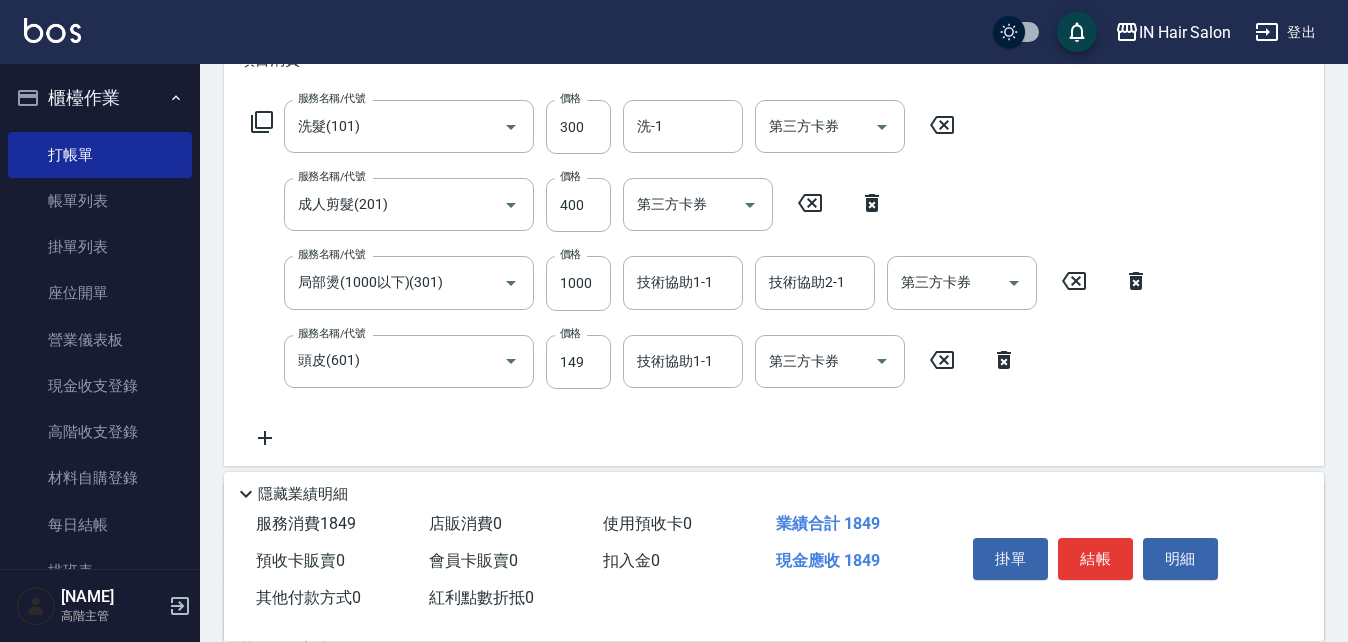 click on "服務名稱/代號 洗髮(101) 服務名稱/代號 價格 300 價格 洗-1 洗-1 第三方卡券 第三方卡券 服務名稱/代號 成人剪髮(201) 服務名稱/代號 價格 400 價格 第三方卡券 第三方卡券 服務名稱/代號 局部燙(1000以下)(301) 服務名稱/代號 價格 1000 價格 技術協助1-1 技術協助1-1 技術協助2-1 技術協助2-1 第三方卡券 第三方卡券 服務名稱/代號 頭皮(601) 服務名稱/代號 價格 149 價格 技術協助1-1 技術協助1-1 第三方卡券 第三方卡券" at bounding box center (700, 275) 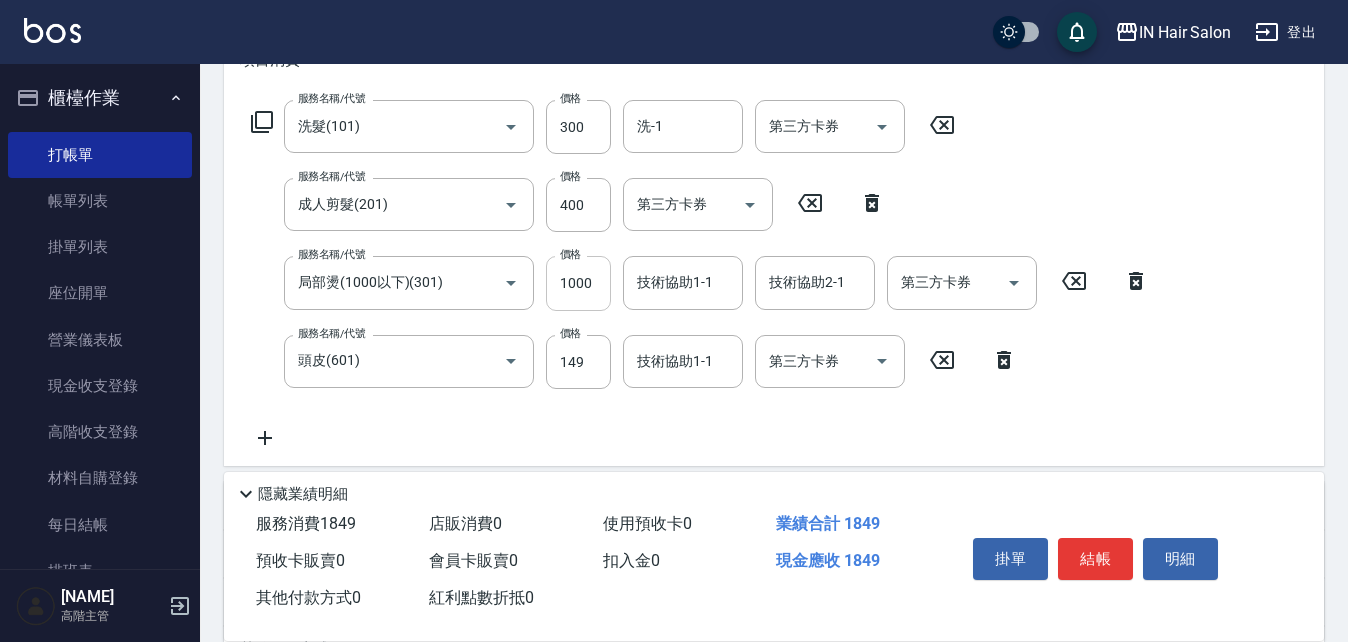click on "1000" at bounding box center [578, 283] 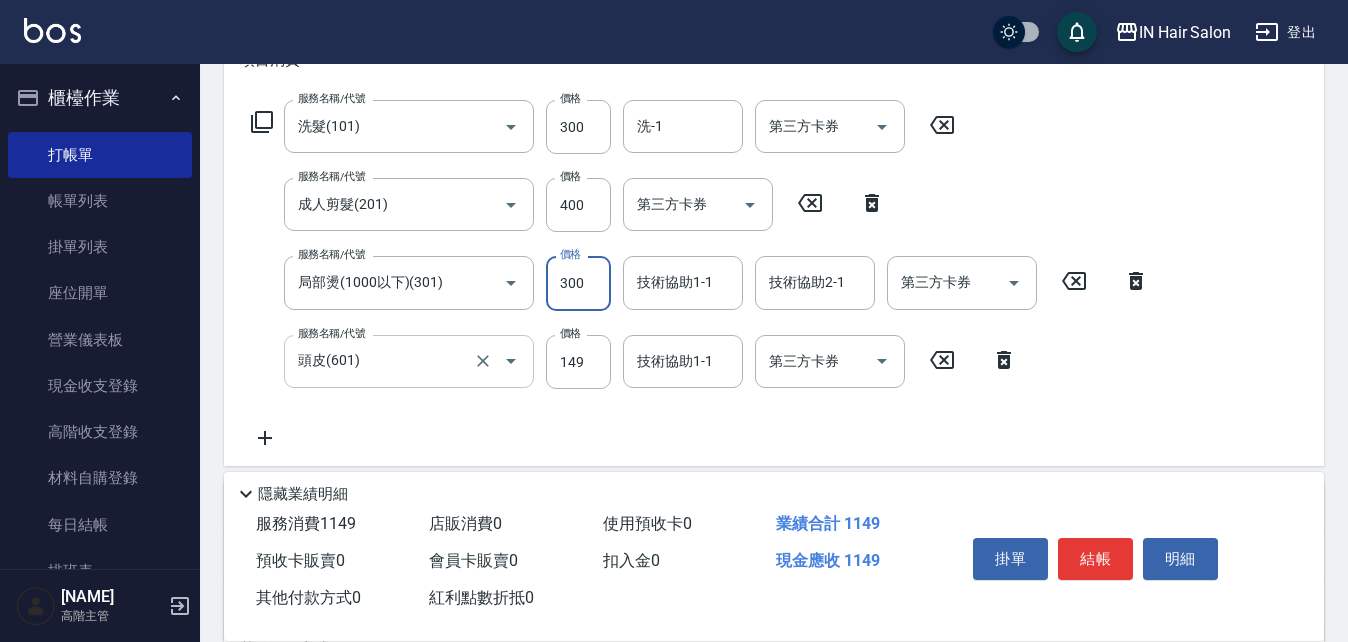 click at bounding box center [497, 361] 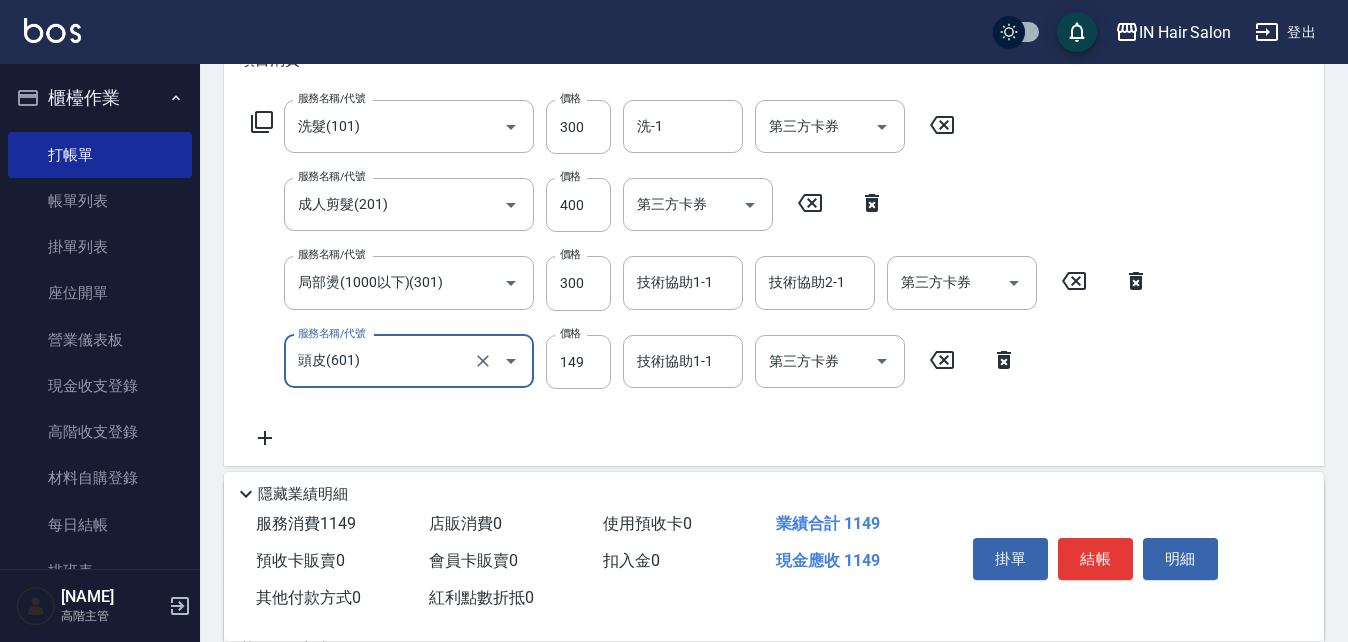 click on "服務名稱/代號 洗髮(101) 服務名稱/代號 價格 300 價格 洗-1 洗-1 第三方卡券 第三方卡券 服務名稱/代號 成人剪髮(201) 服務名稱/代號 價格 400 價格 第三方卡券 第三方卡券 服務名稱/代號 局部燙(1000以下)(301) 服務名稱/代號 價格 300 價格 技術協助1-1 技術協助1-1 技術協助2-1 技術協助2-1 第三方卡券 第三方卡券 服務名稱/代號 頭皮(601) 服務名稱/代號 價格 149 價格 技術協助1-1 技術協助1-1 第三方卡券 第三方卡券" at bounding box center [700, 275] 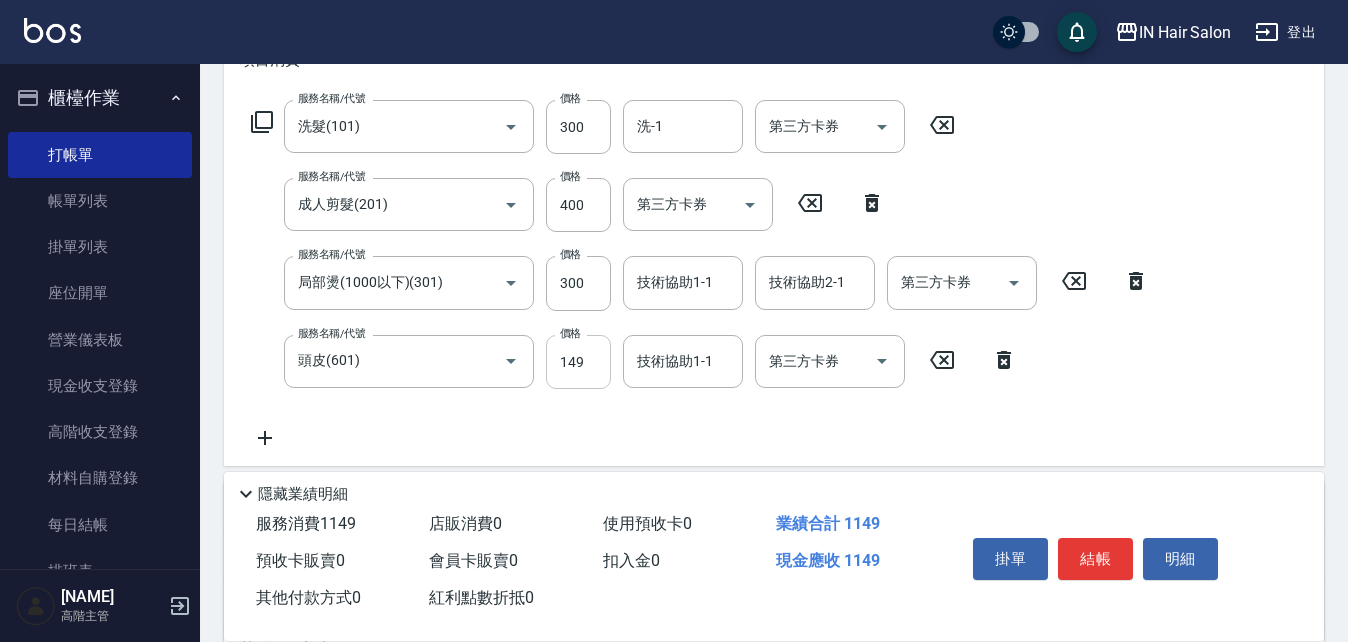 click on "149" at bounding box center [578, 362] 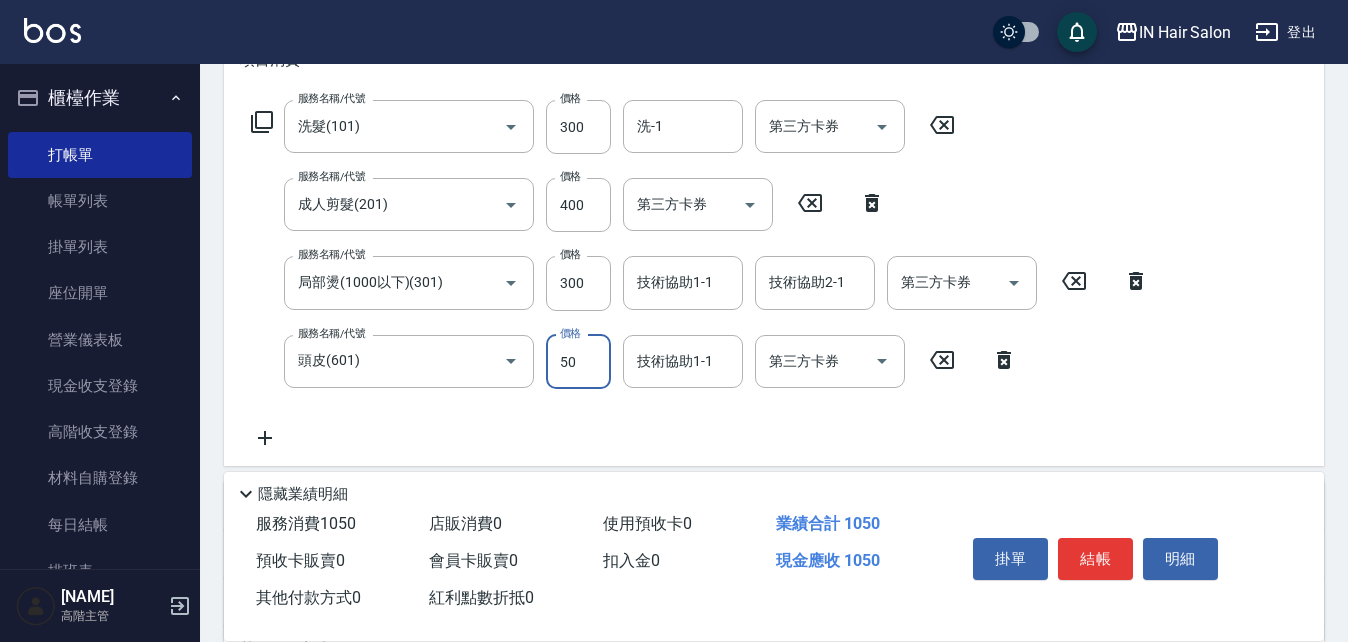 type on "50" 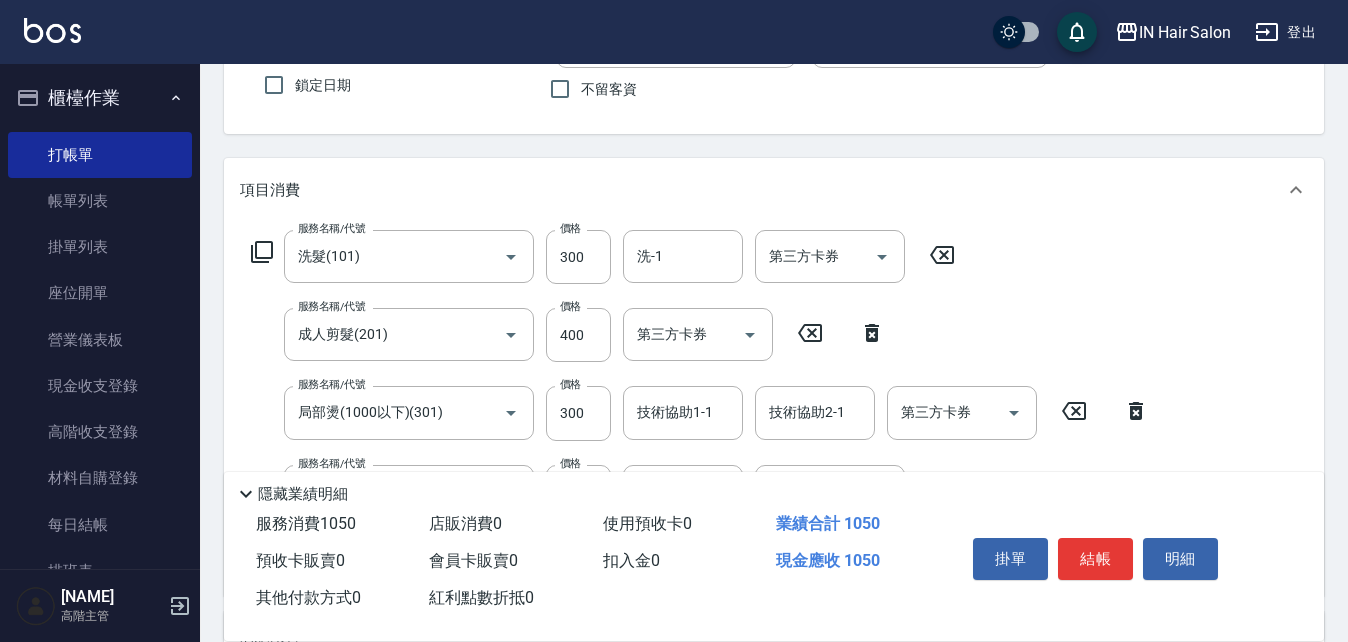 scroll, scrollTop: 0, scrollLeft: 0, axis: both 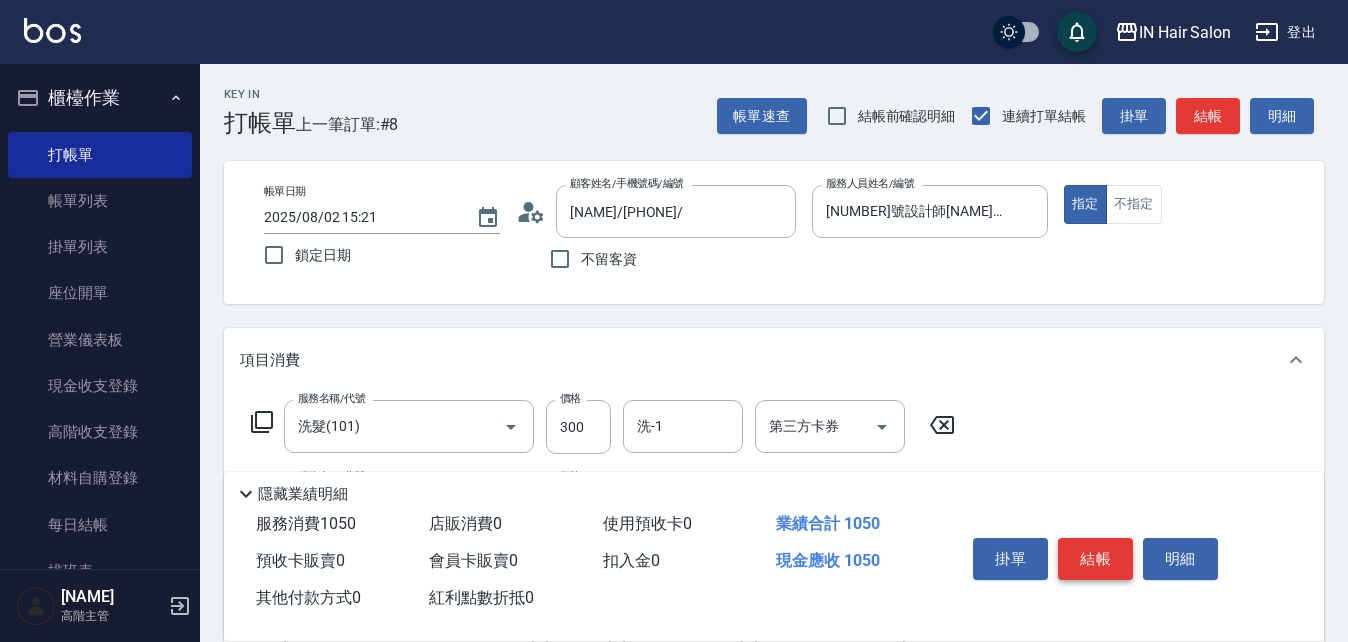 click on "結帳" at bounding box center [1095, 559] 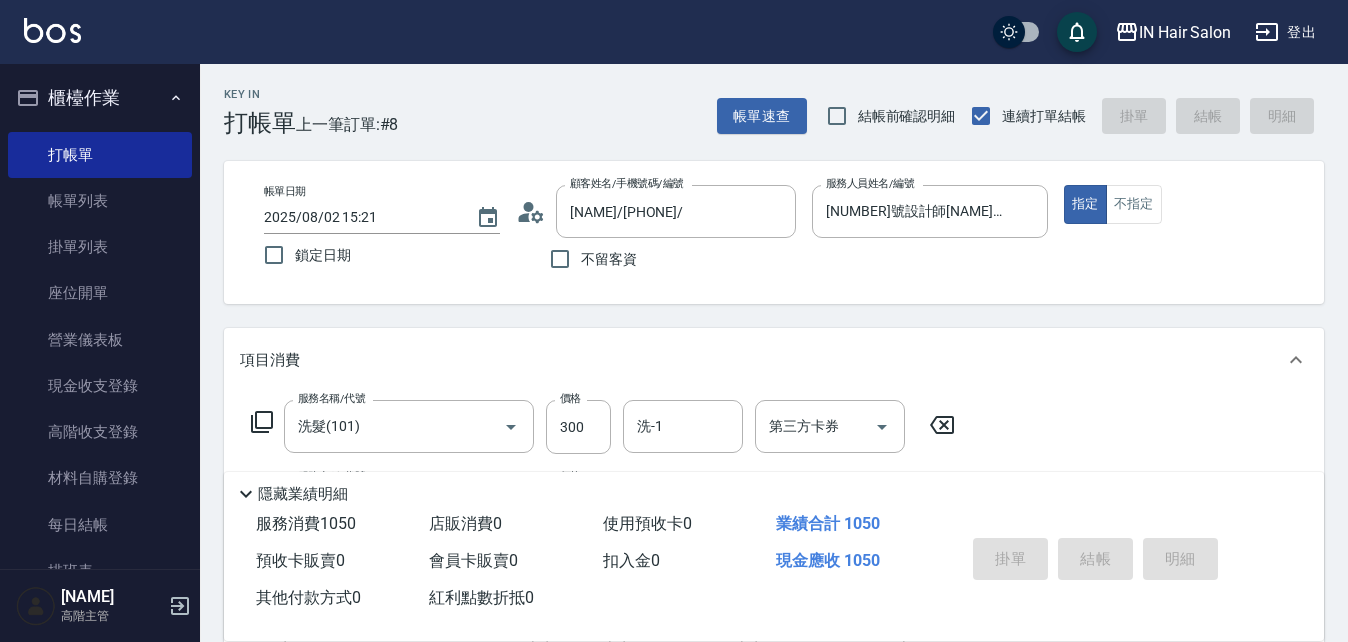 type on "2025/08/02 16:07" 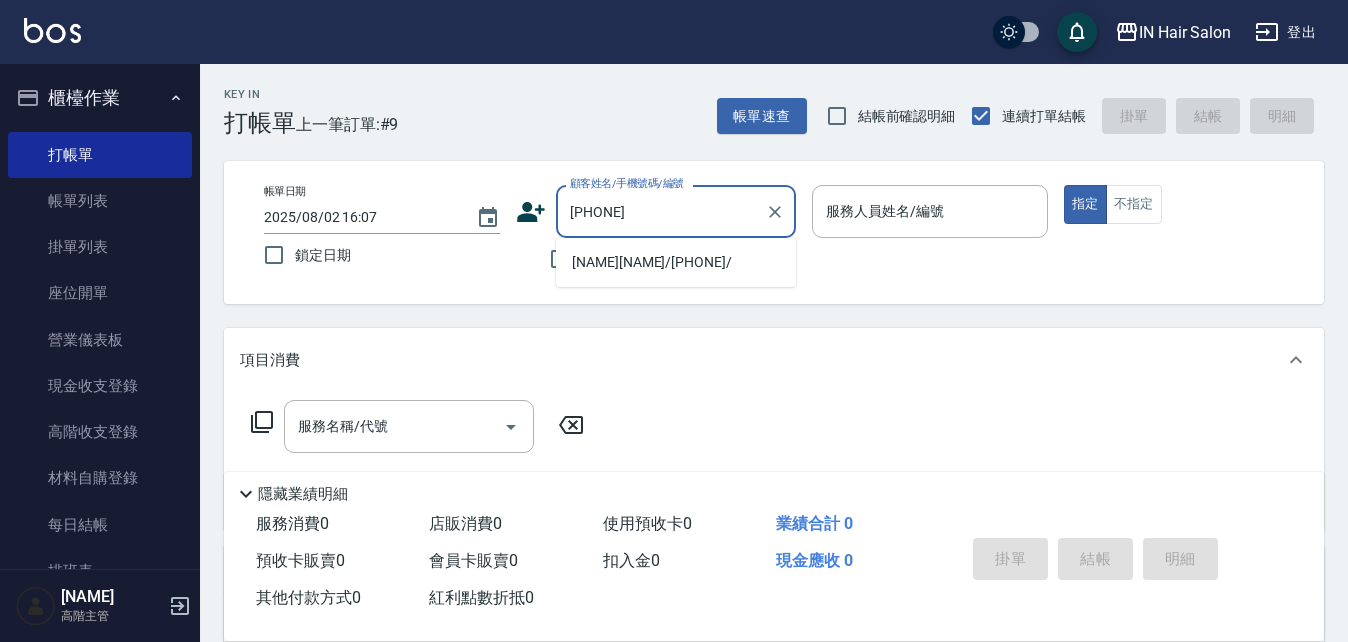 click on "[NAME][NAME]/[PHONE]/" at bounding box center (676, 262) 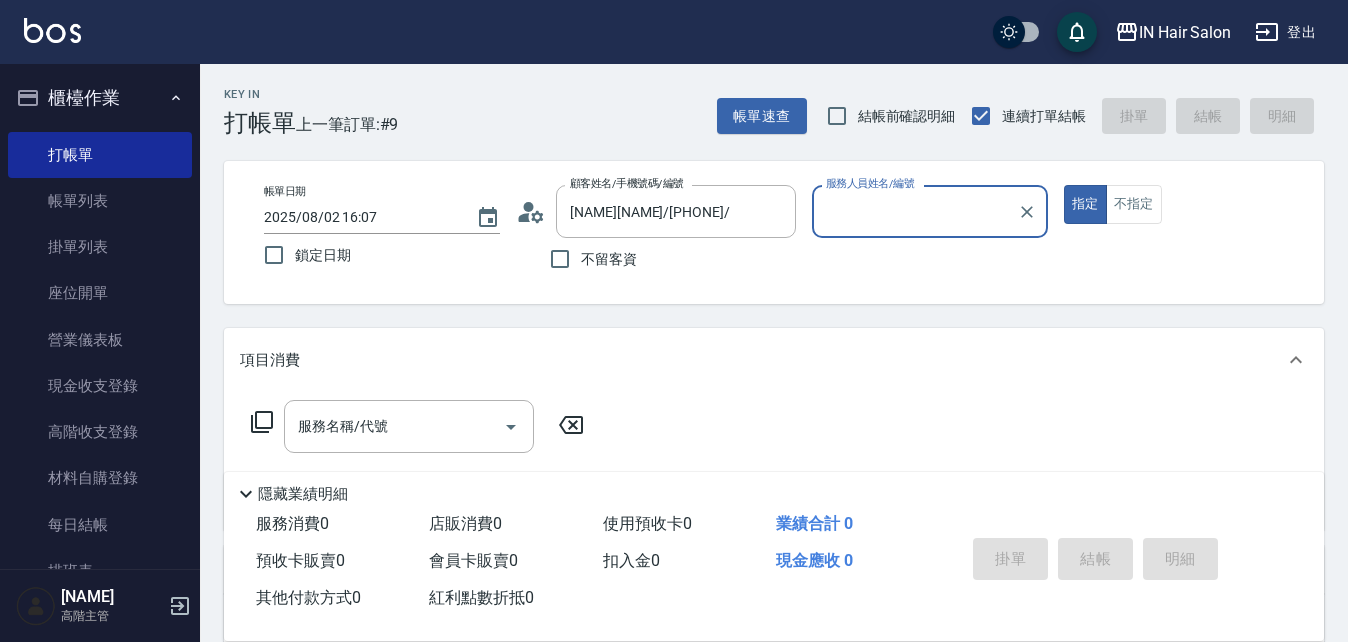 type on "[NUMBER]號店長[NAME]-[NUMBER]" 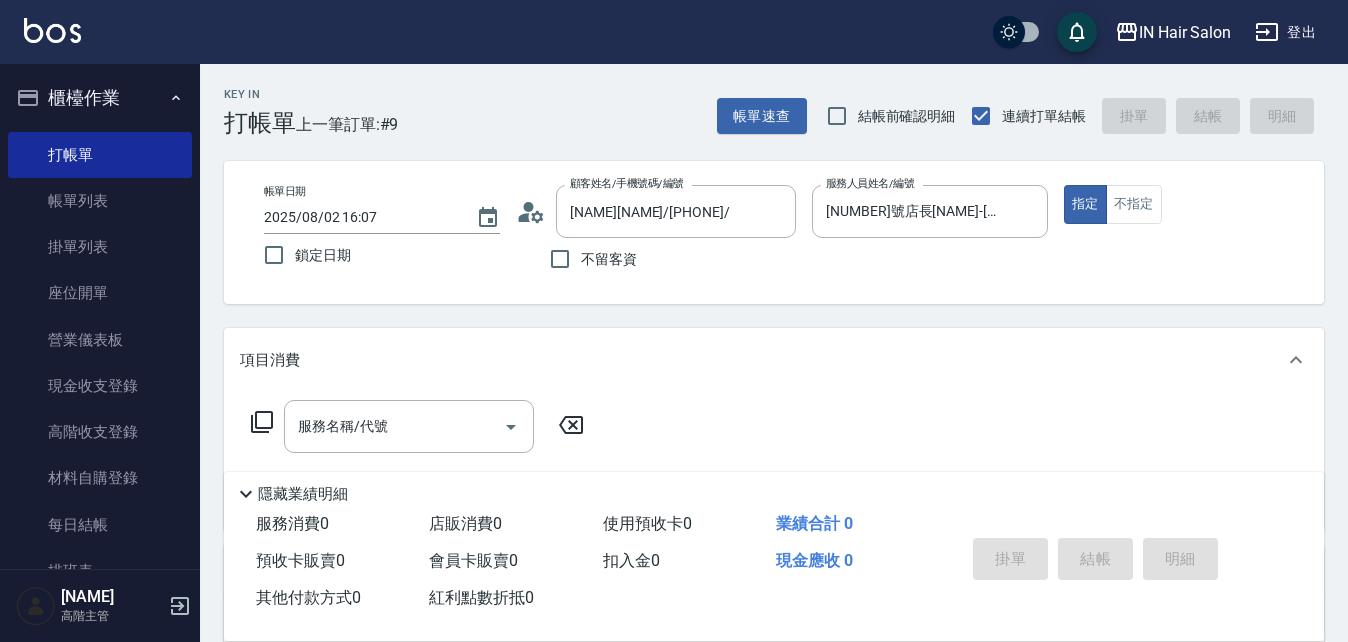 click 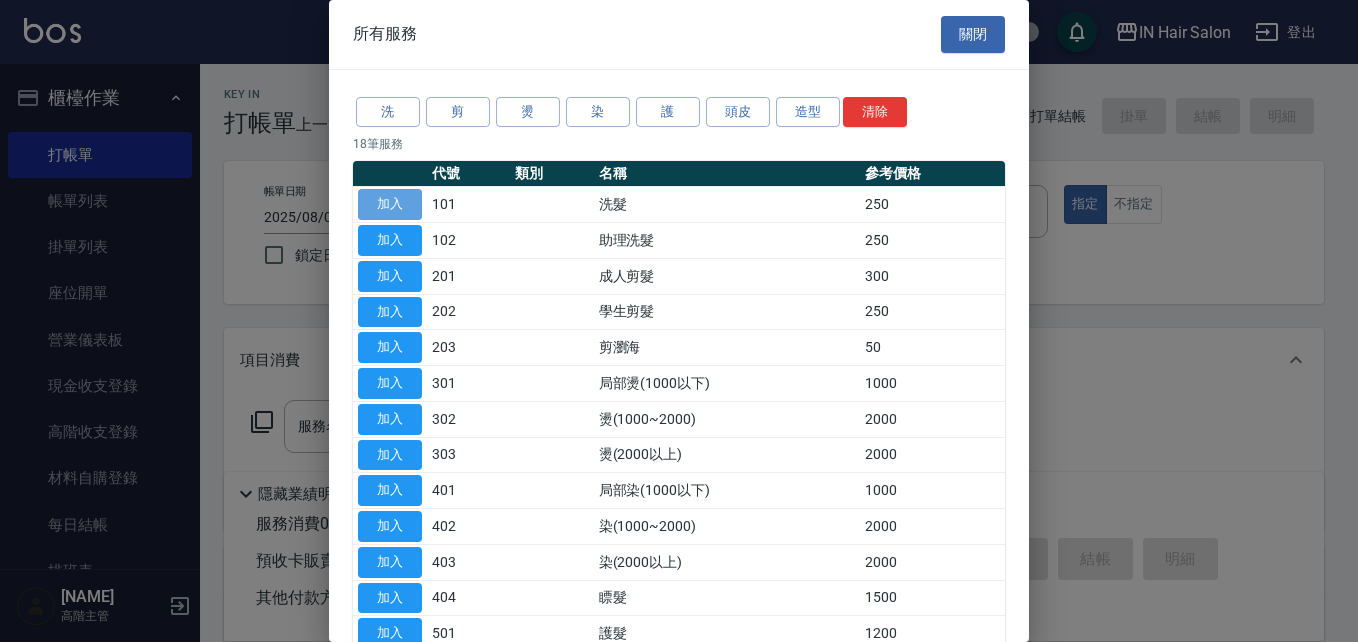 click on "加入" at bounding box center [390, 204] 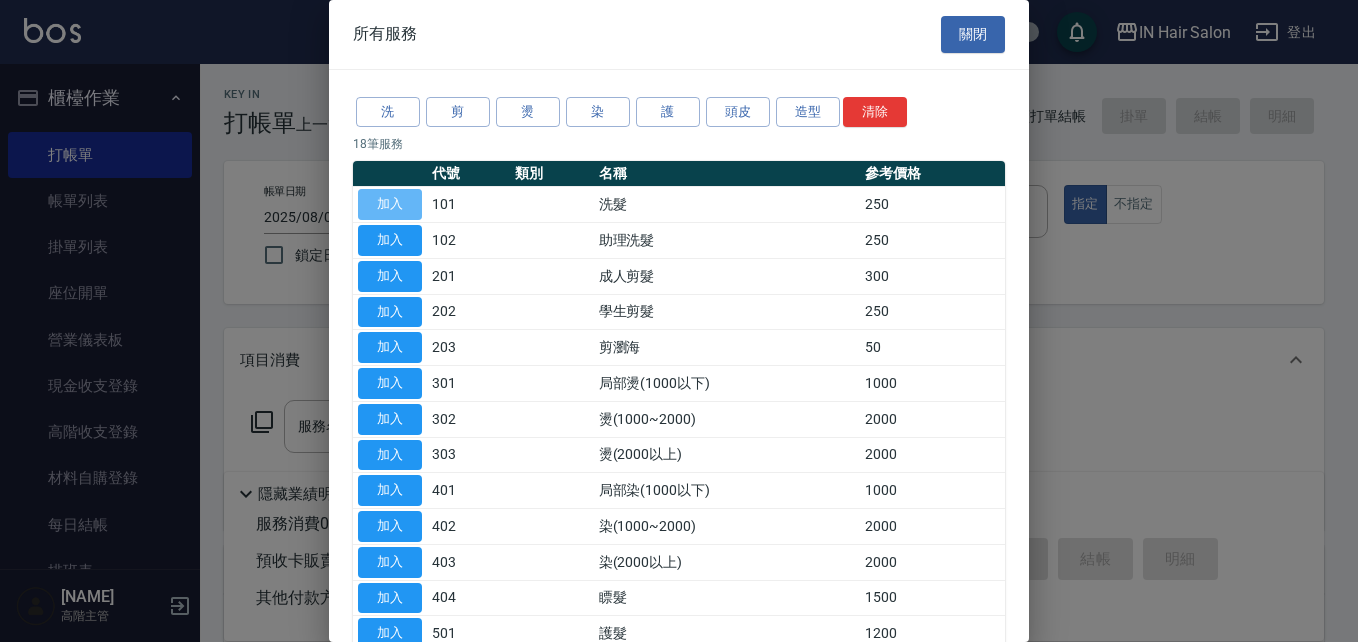 type on "洗髮(101)" 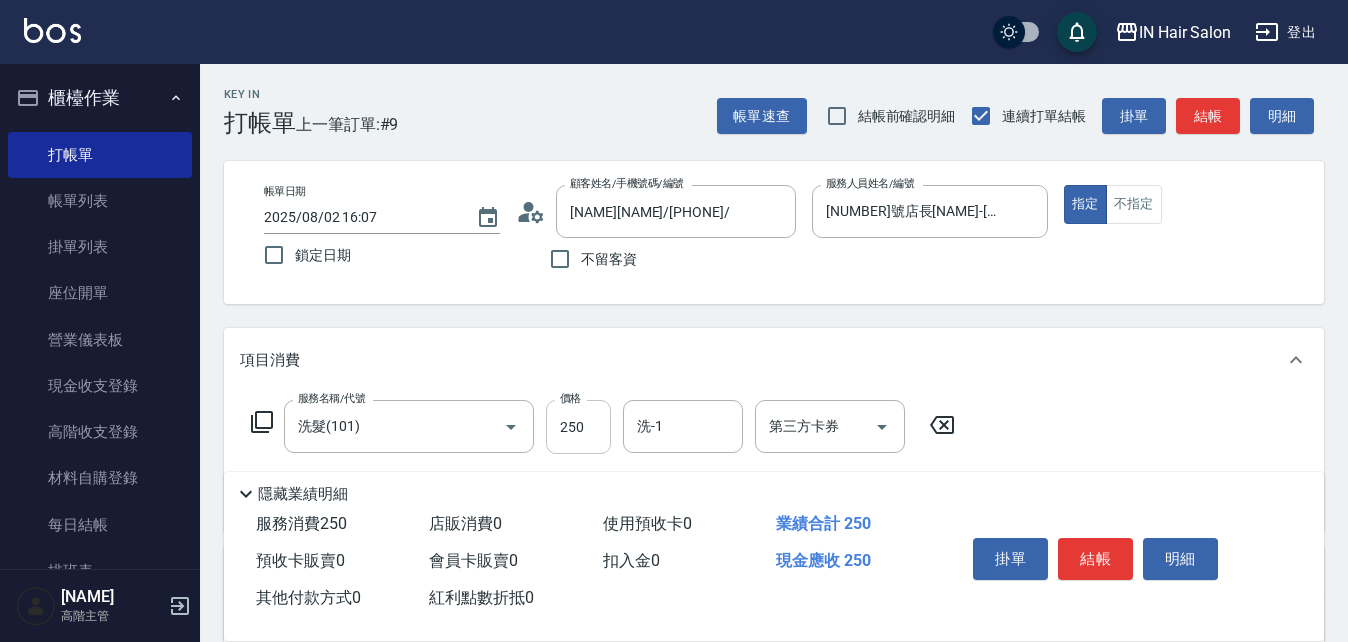 click on "250" at bounding box center [578, 427] 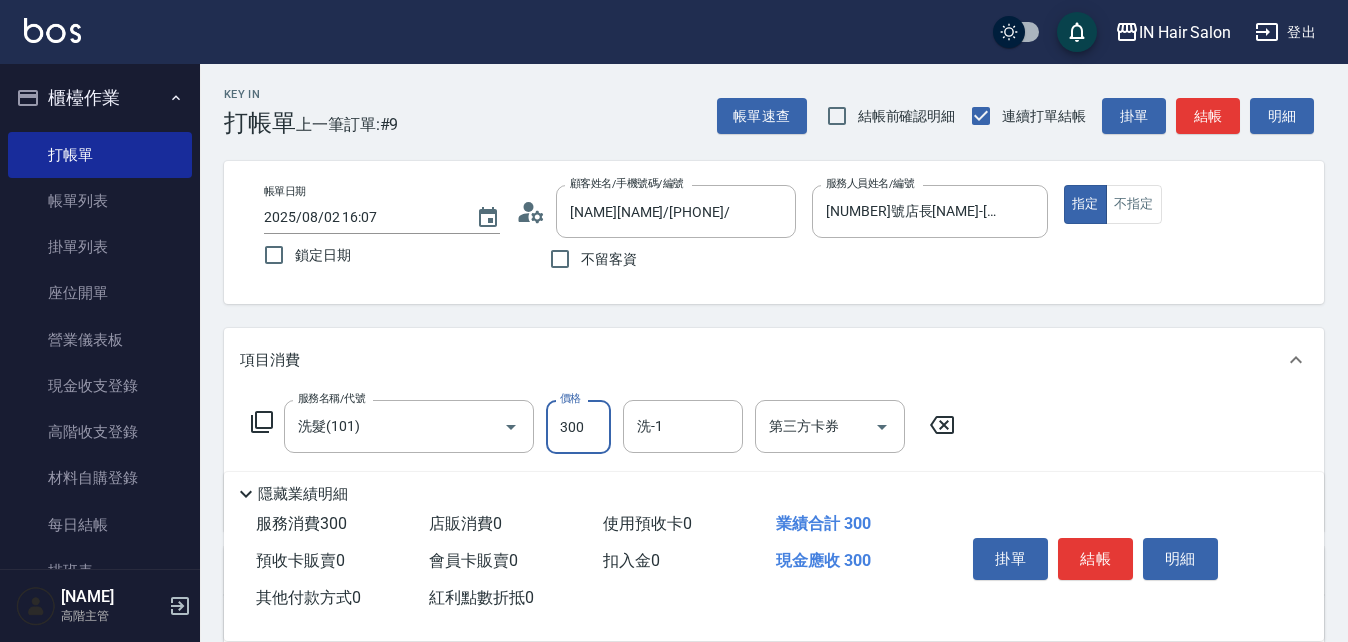 type on "300" 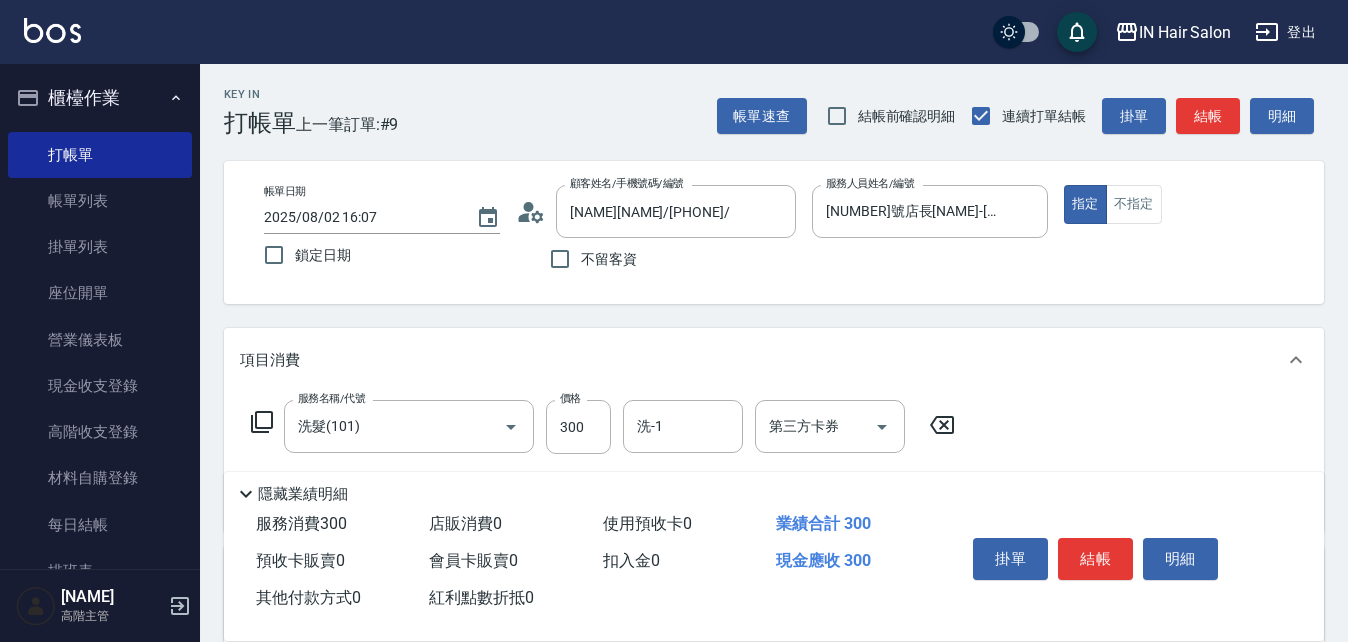 drag, startPoint x: 1089, startPoint y: 410, endPoint x: 1086, endPoint y: 421, distance: 11.401754 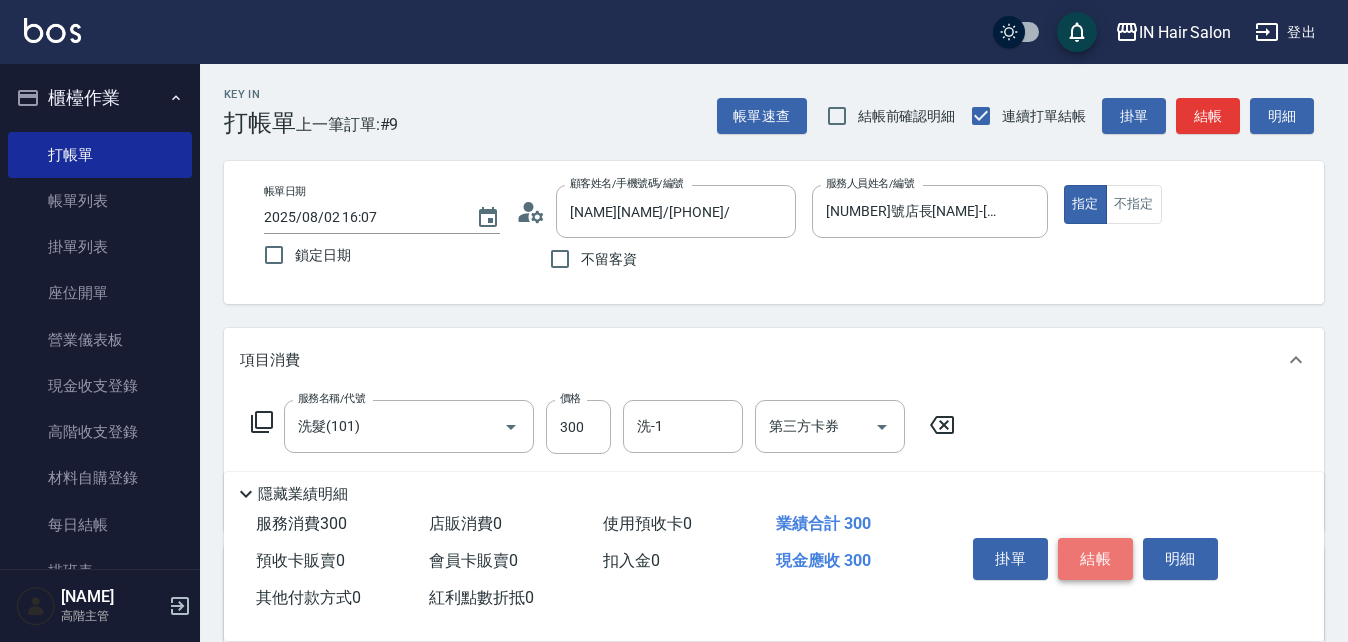 click on "結帳" at bounding box center (1095, 559) 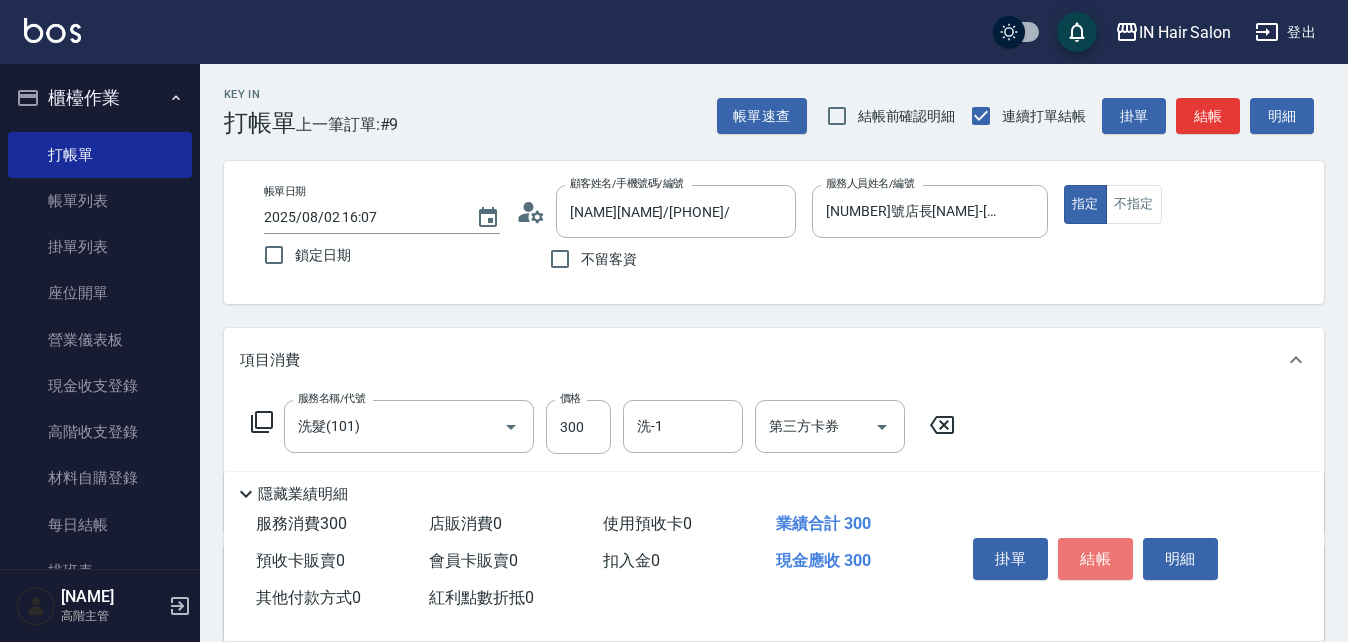 type 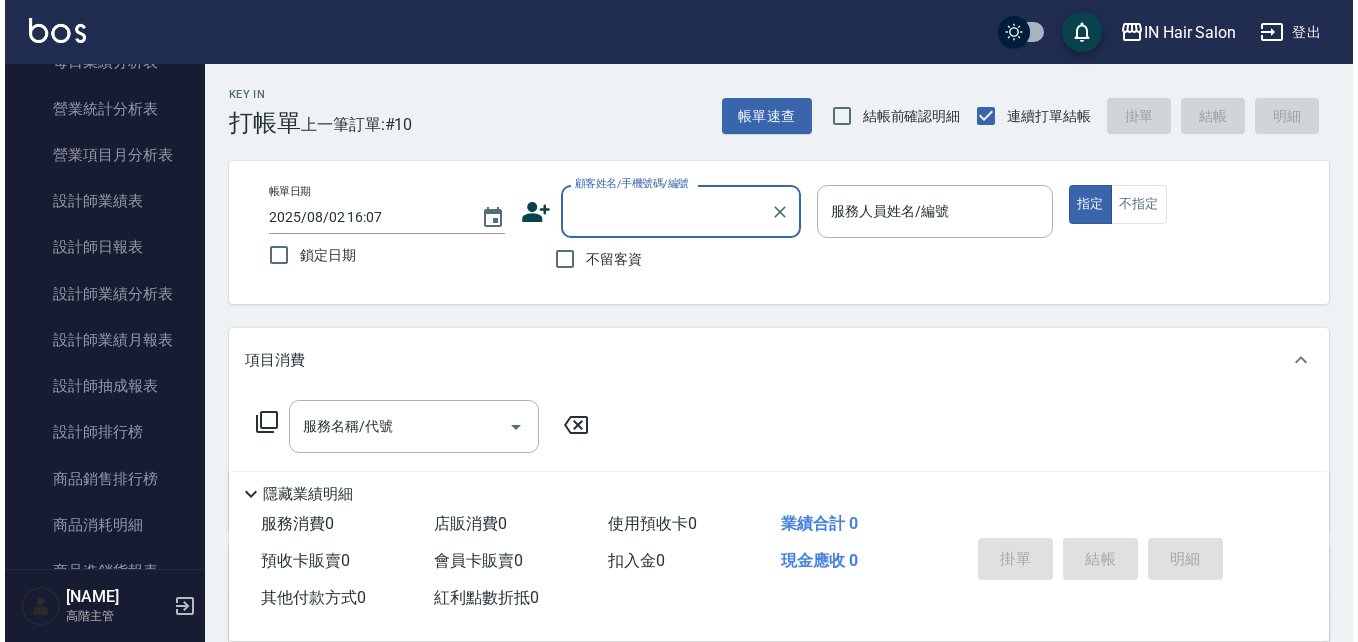scroll, scrollTop: 1300, scrollLeft: 0, axis: vertical 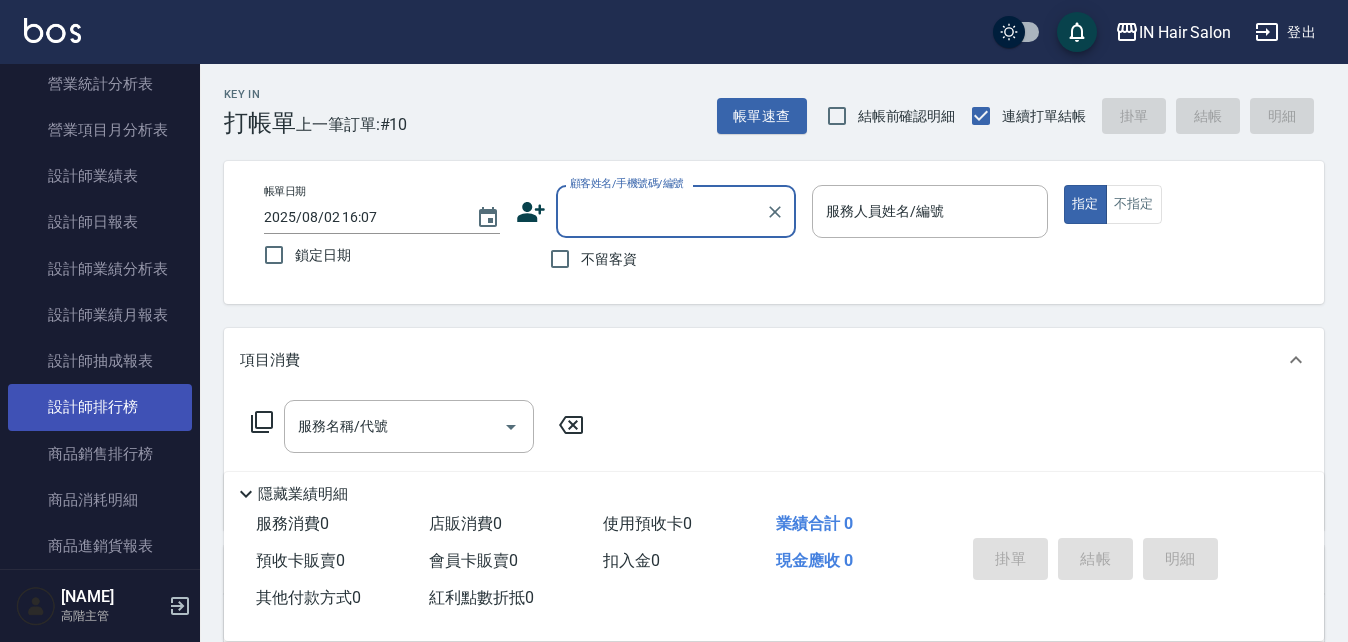 drag, startPoint x: 97, startPoint y: 415, endPoint x: 126, endPoint y: 413, distance: 29.068884 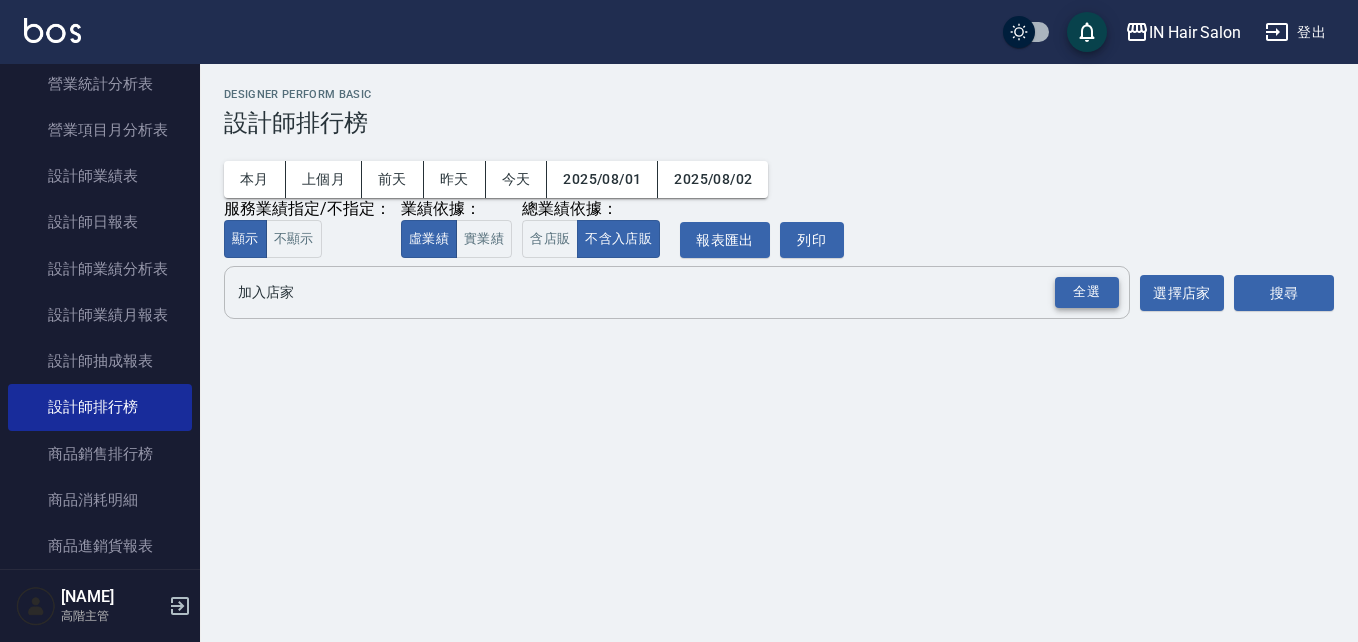 click on "全選" at bounding box center (1087, 292) 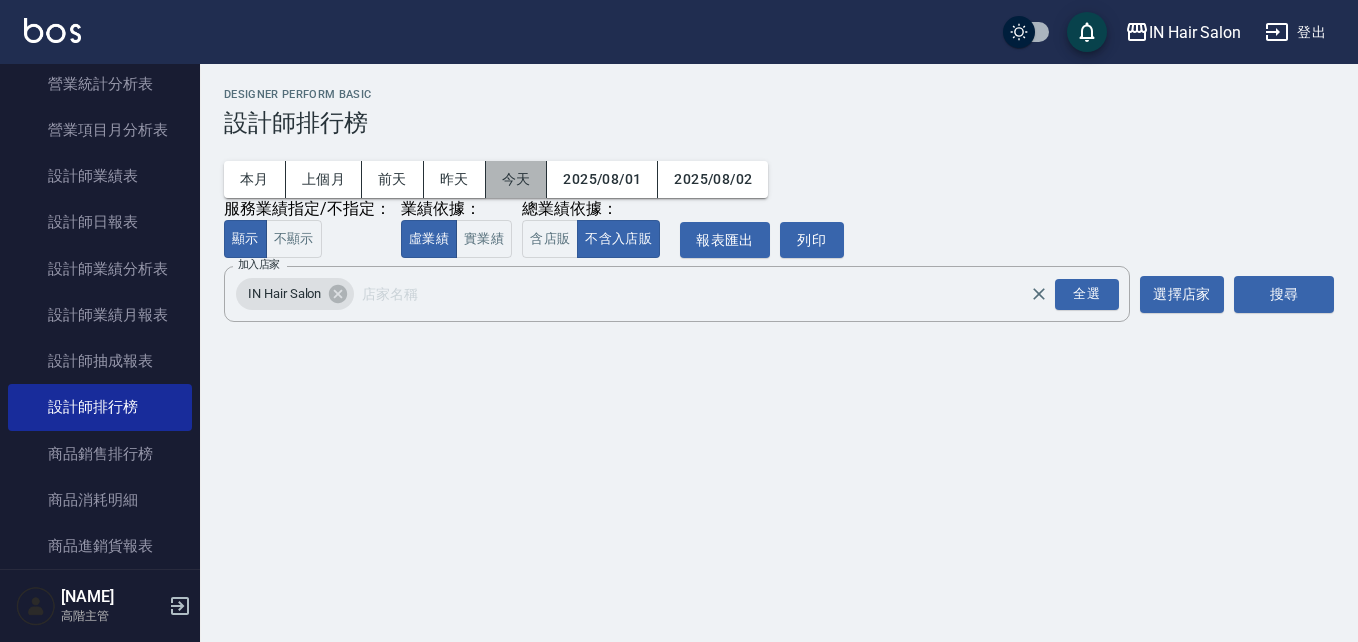 click on "今天" at bounding box center (517, 179) 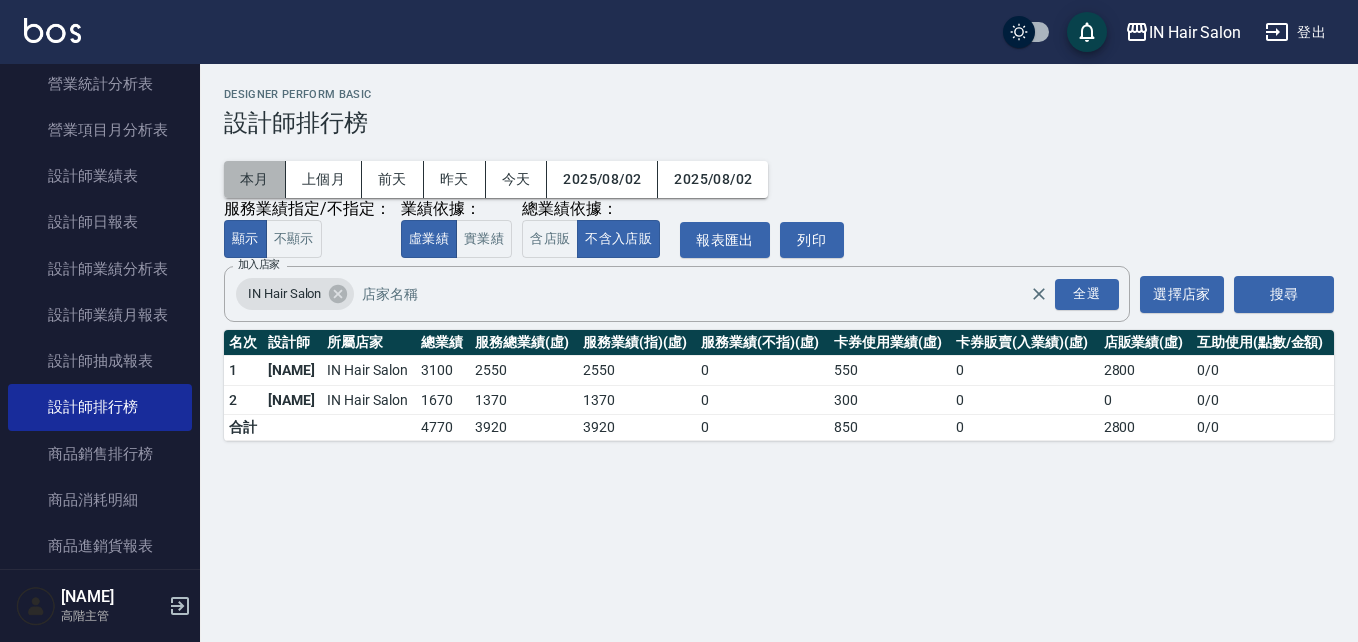 click on "本月" at bounding box center (255, 179) 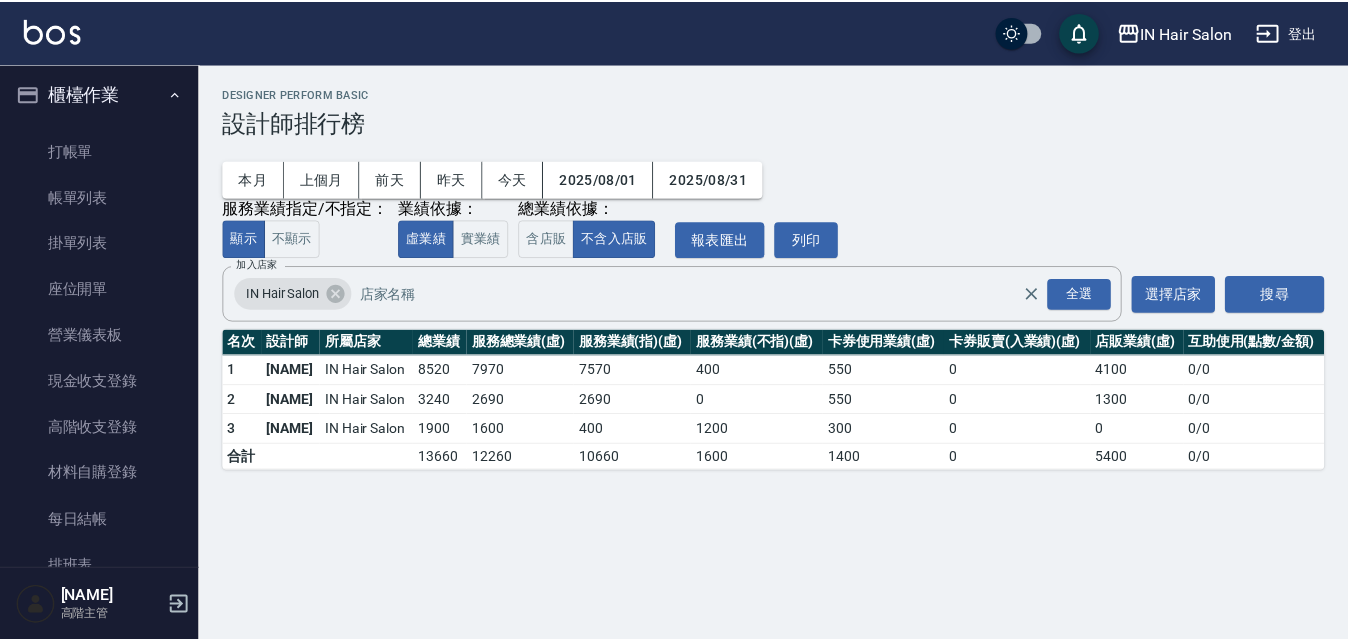 scroll, scrollTop: 0, scrollLeft: 0, axis: both 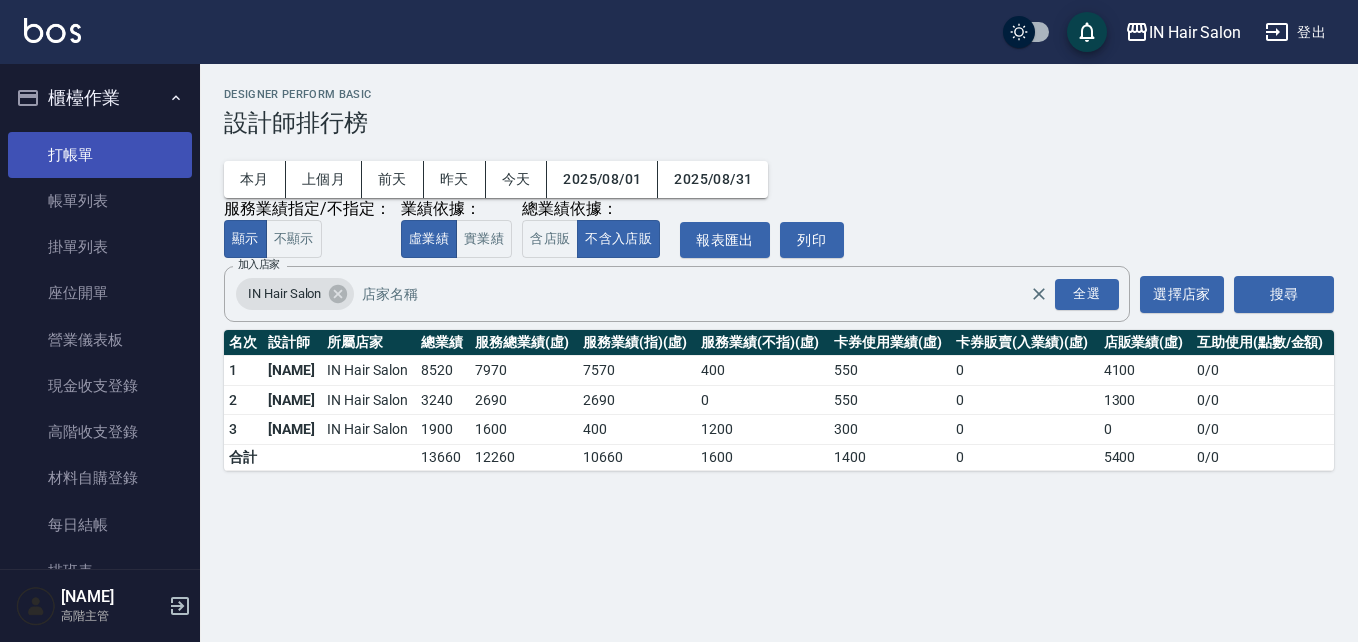 click on "打帳單" at bounding box center (100, 155) 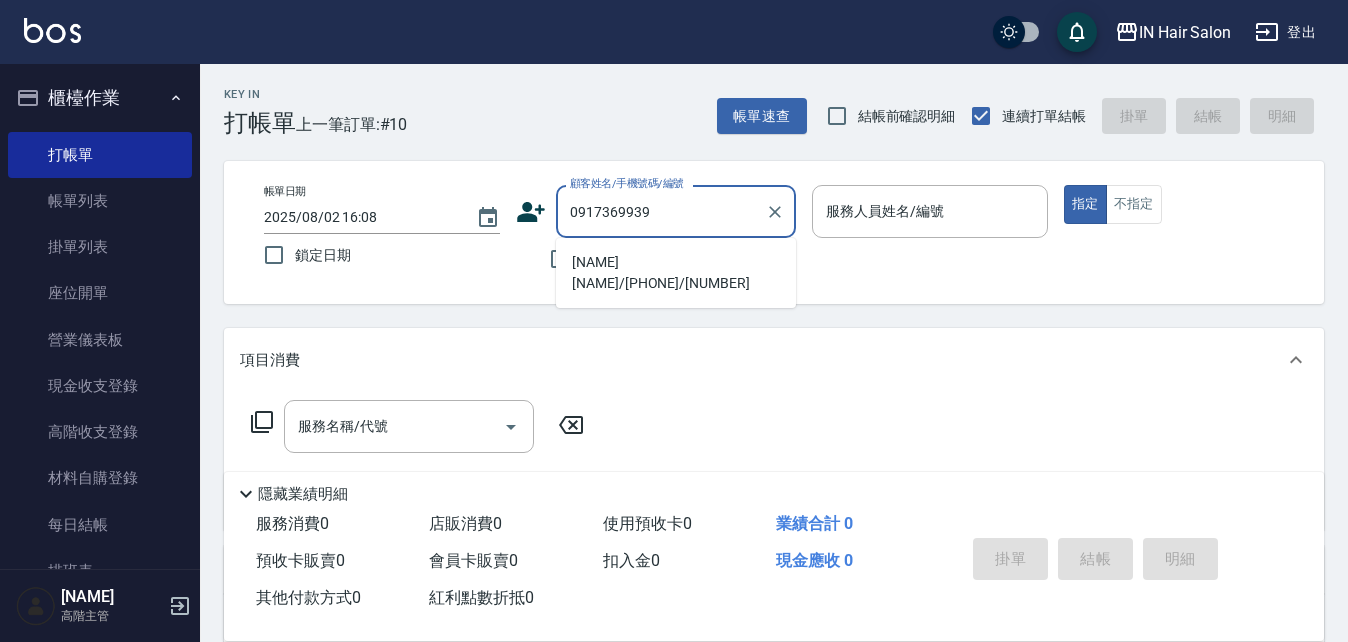 click on "[NAME][NAME]/[PHONE]/[NUMBER]" at bounding box center (676, 273) 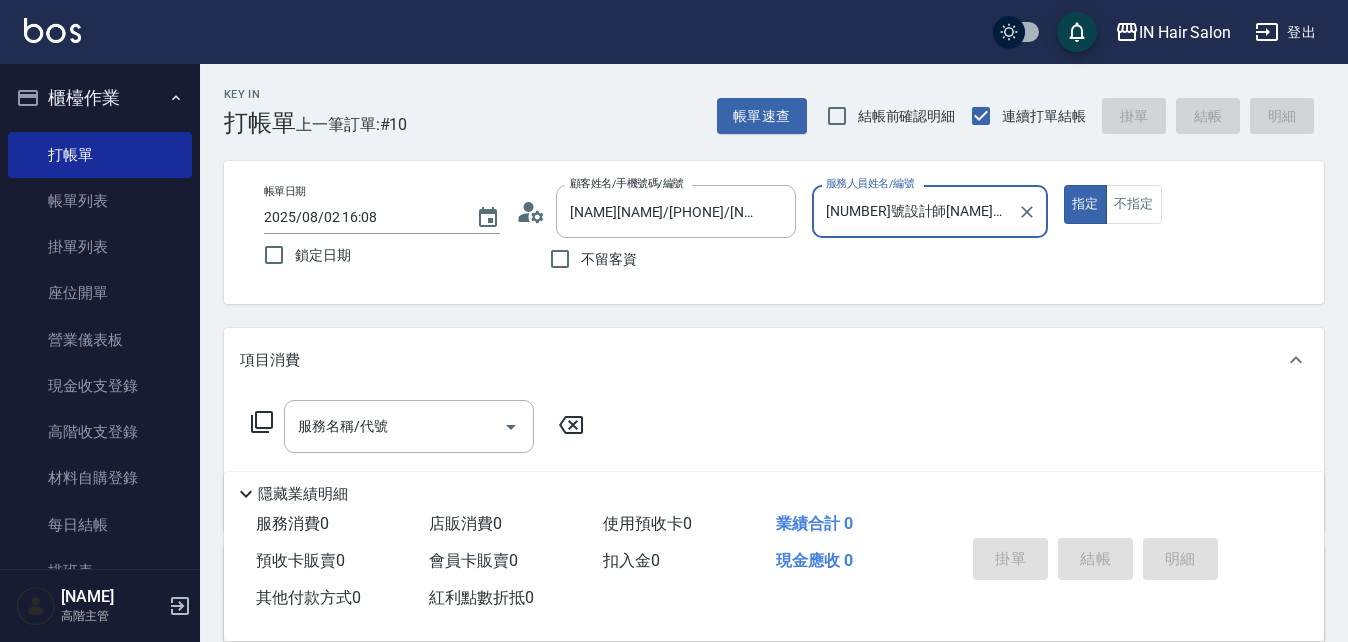 type on "[NUMBER]號設計師[NAME]-[NUMBER]" 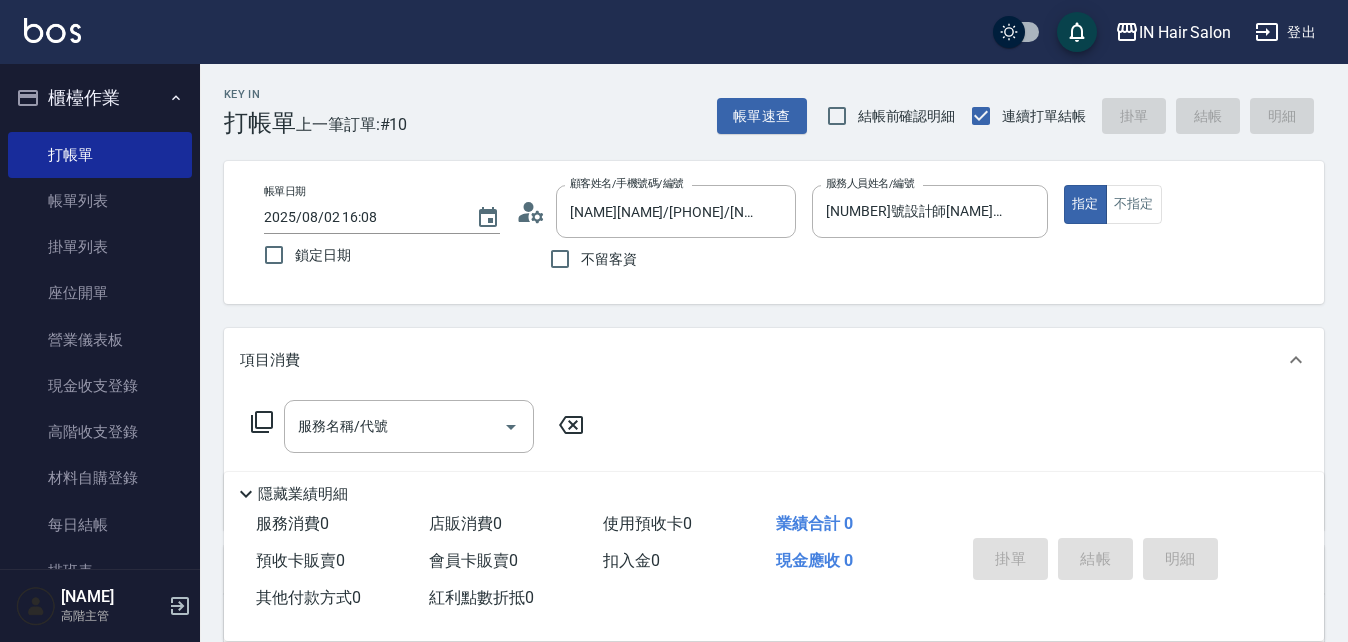 click 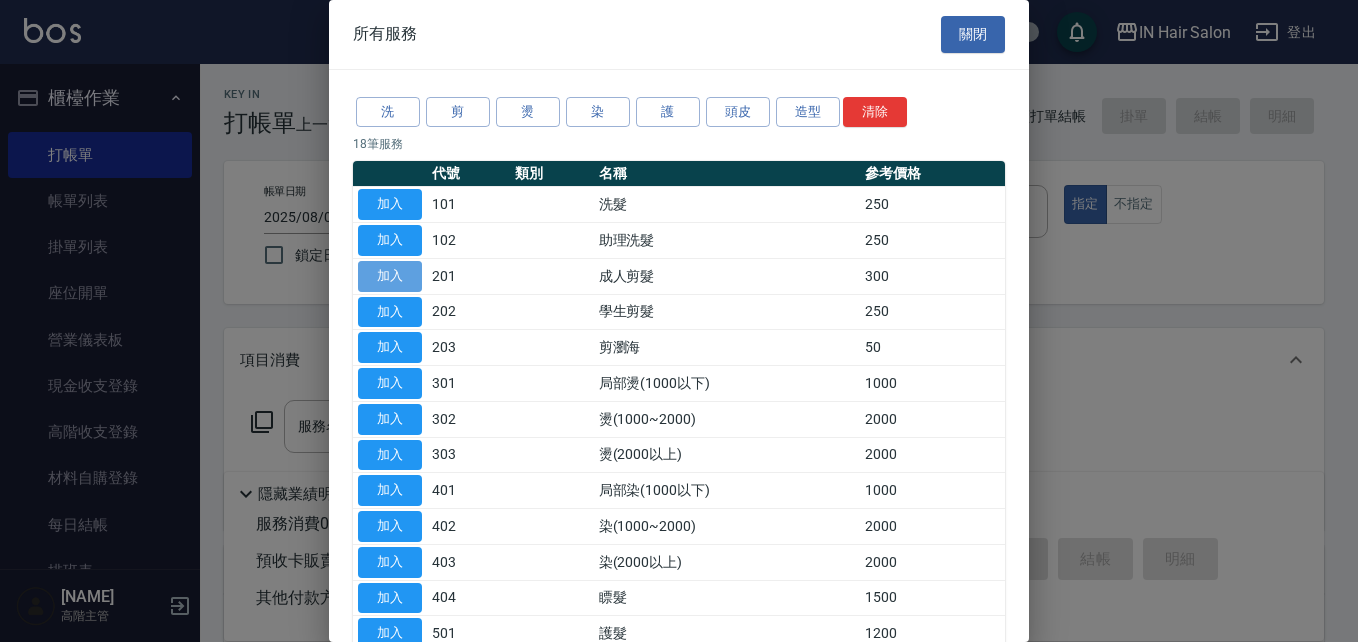 click on "加入" at bounding box center (390, 276) 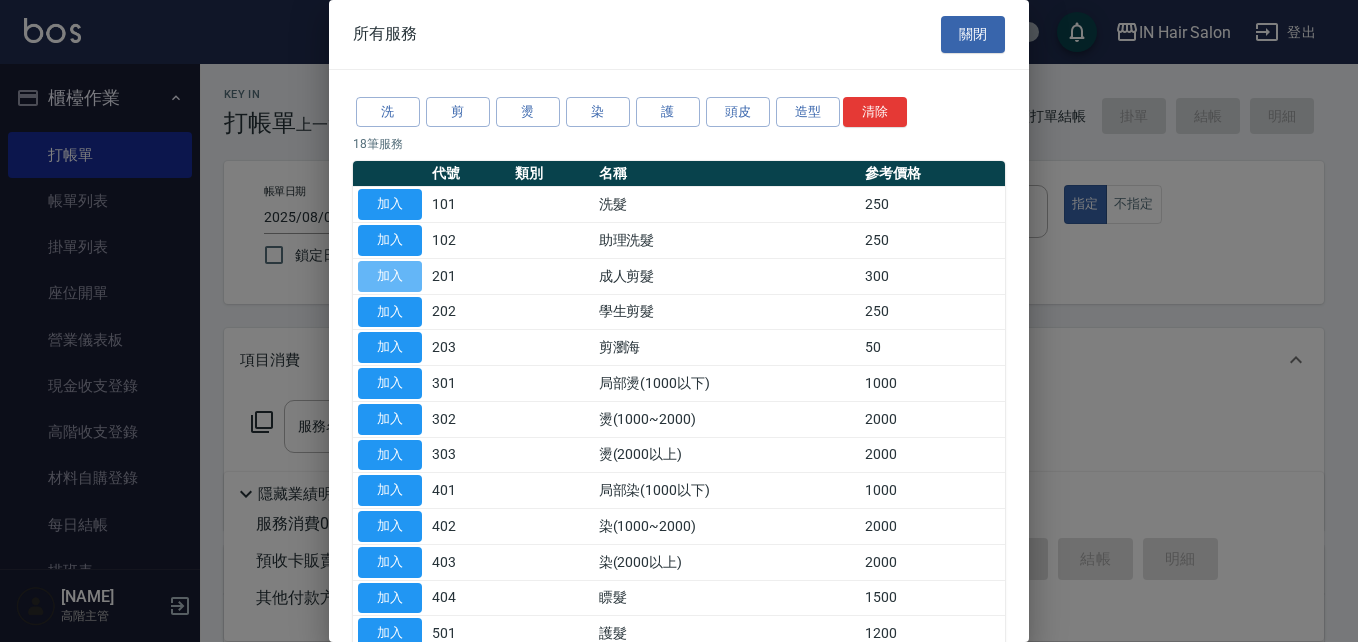 type on "成人剪髮(201)" 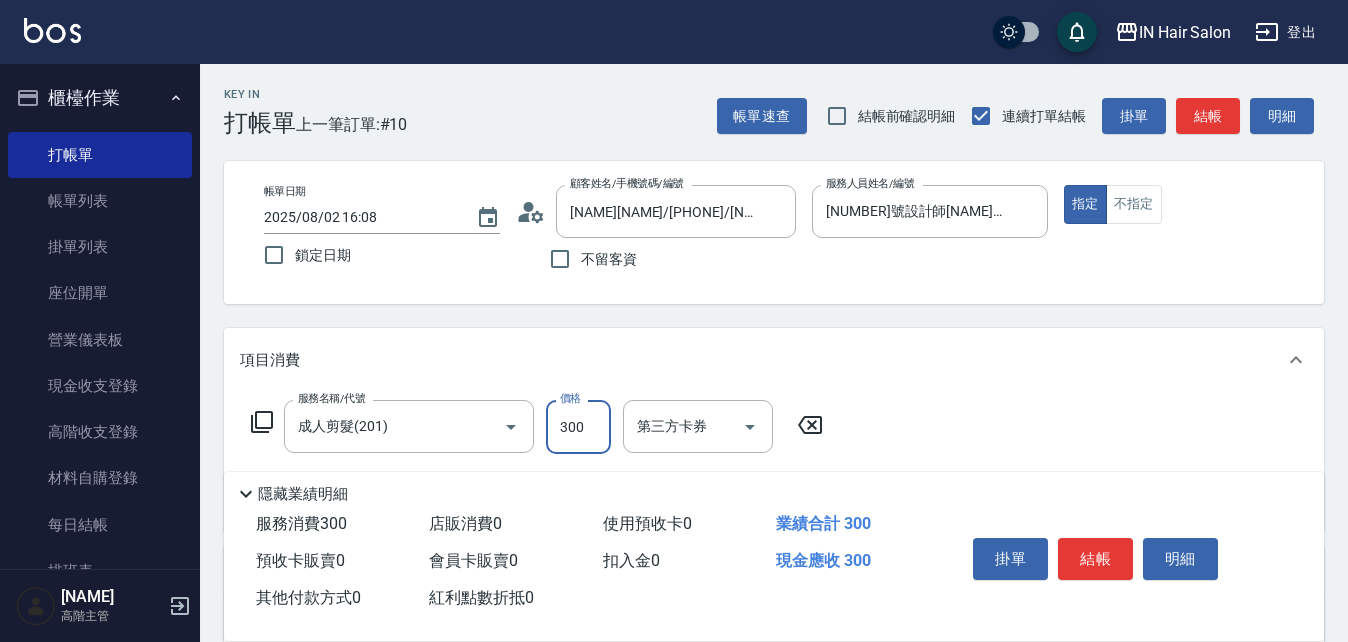 click on "300" at bounding box center (578, 427) 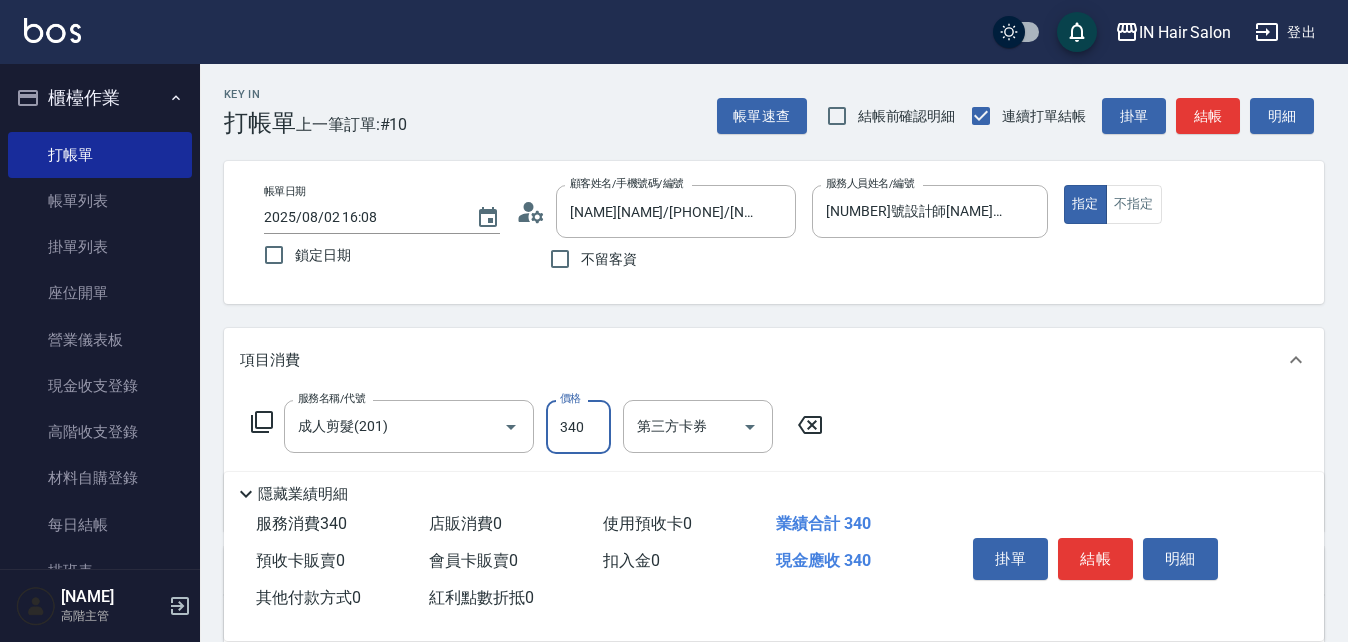 type on "340" 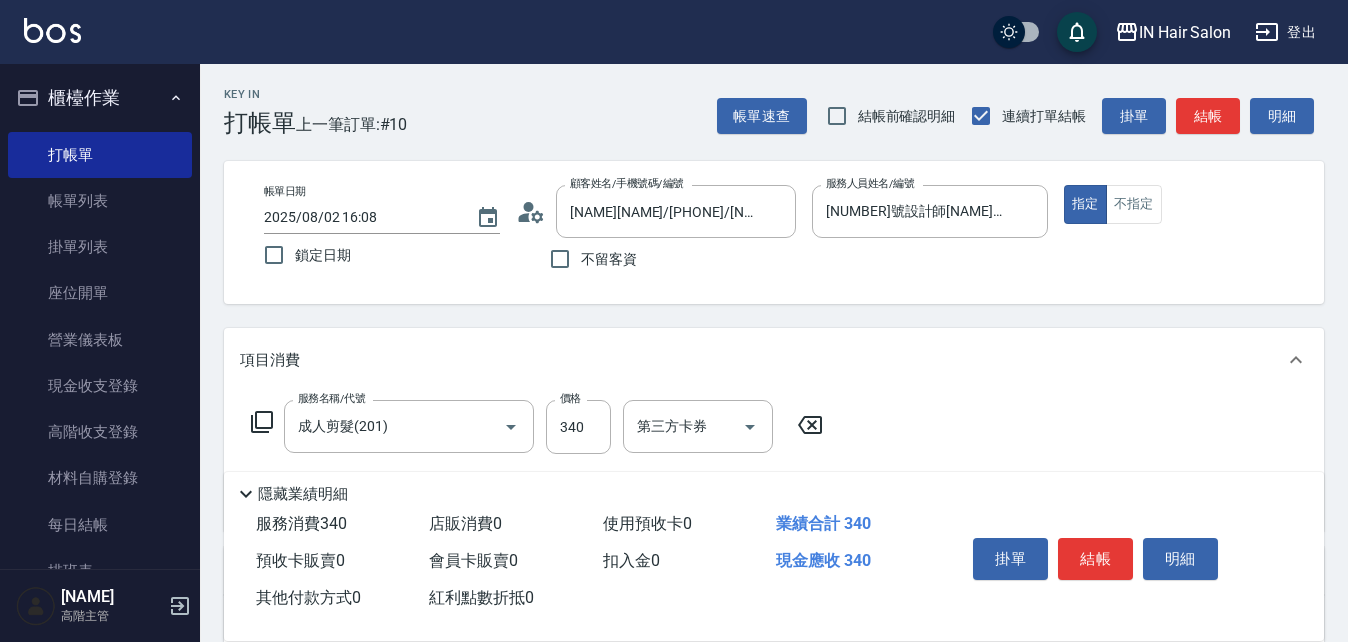 scroll, scrollTop: 300, scrollLeft: 0, axis: vertical 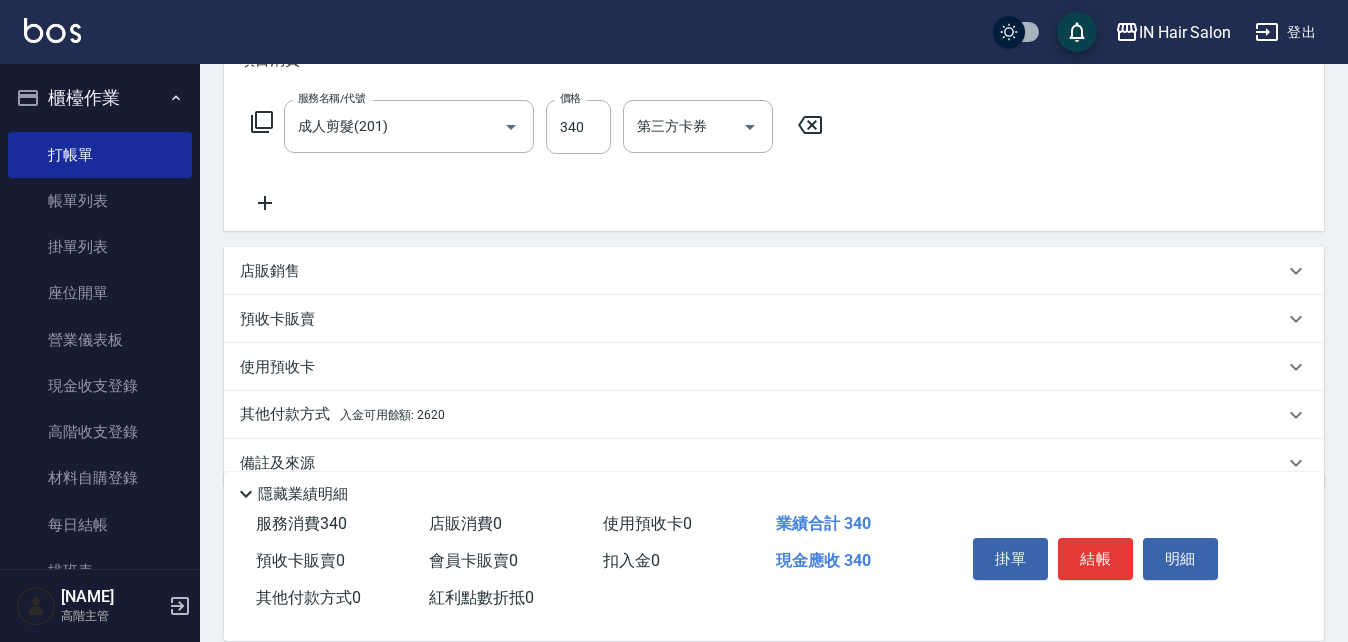 click on "其他付款方式 入金可用餘額: 2620" at bounding box center [342, 415] 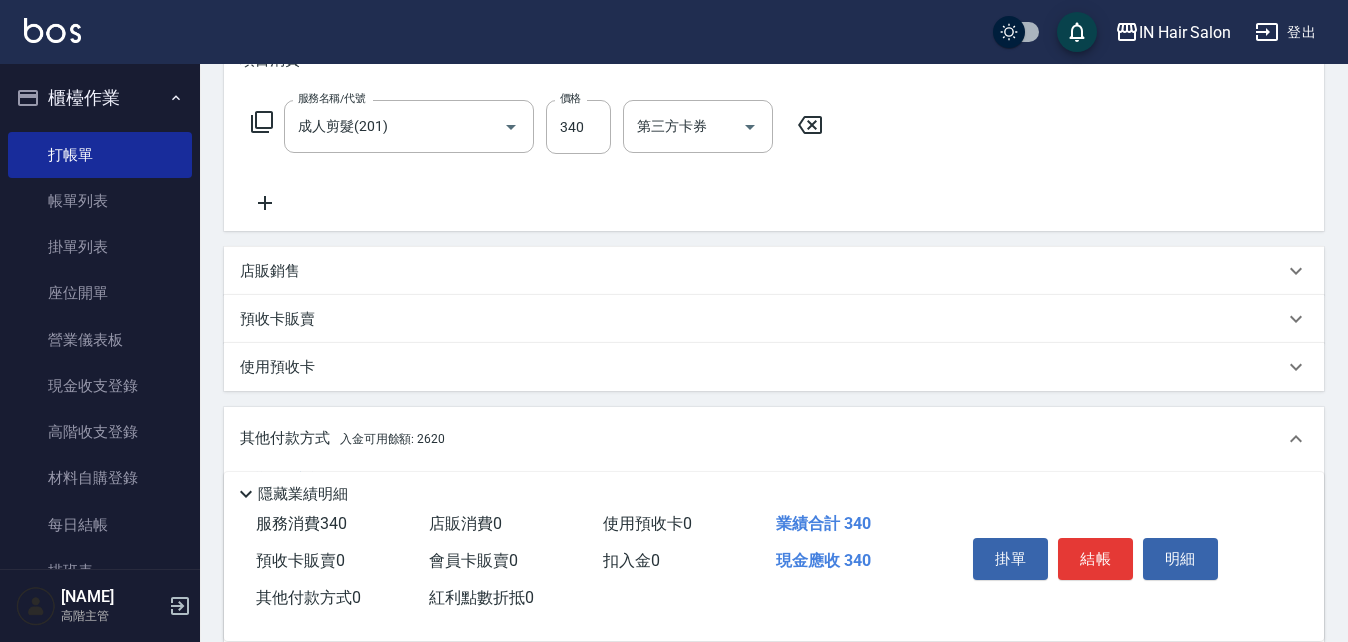 scroll, scrollTop: 0, scrollLeft: 0, axis: both 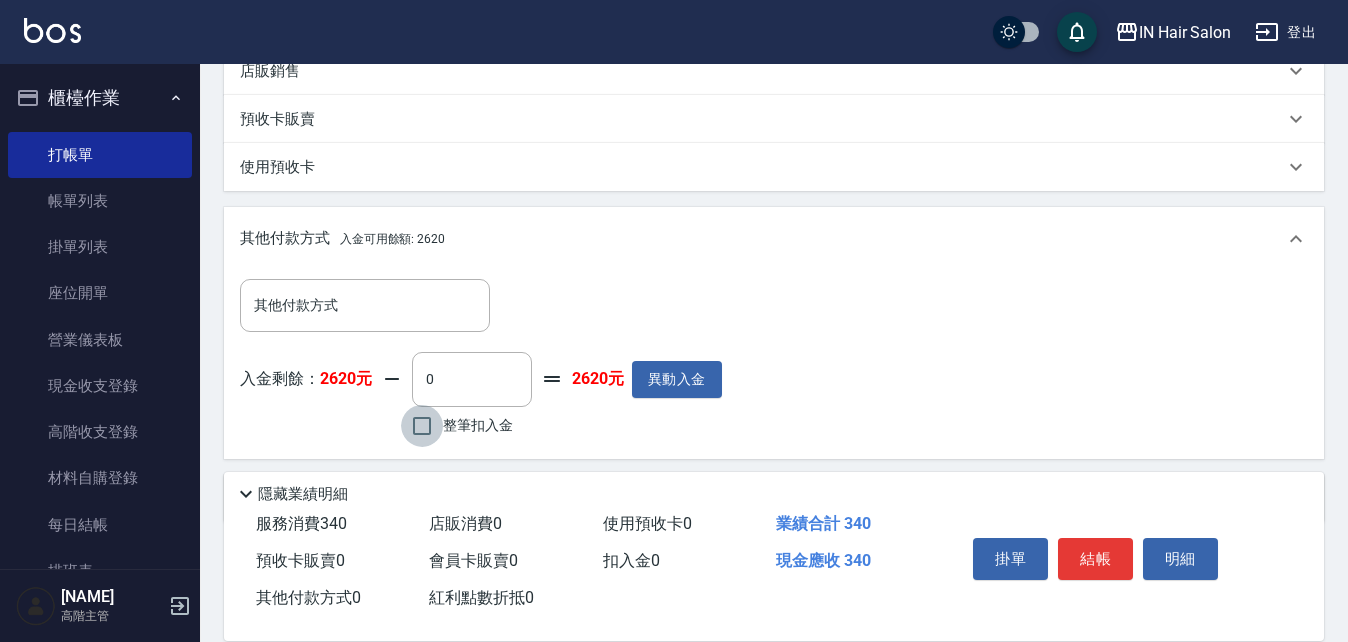 click on "整筆扣入金" at bounding box center [422, 426] 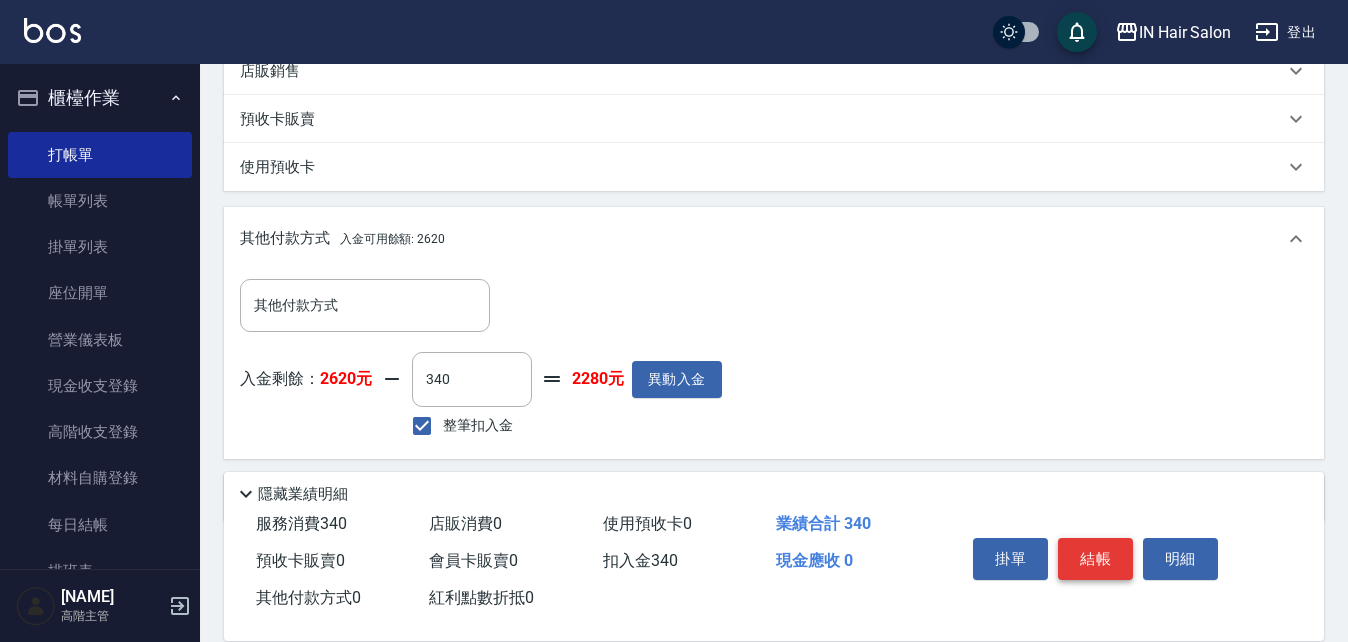 click on "結帳" at bounding box center (1095, 559) 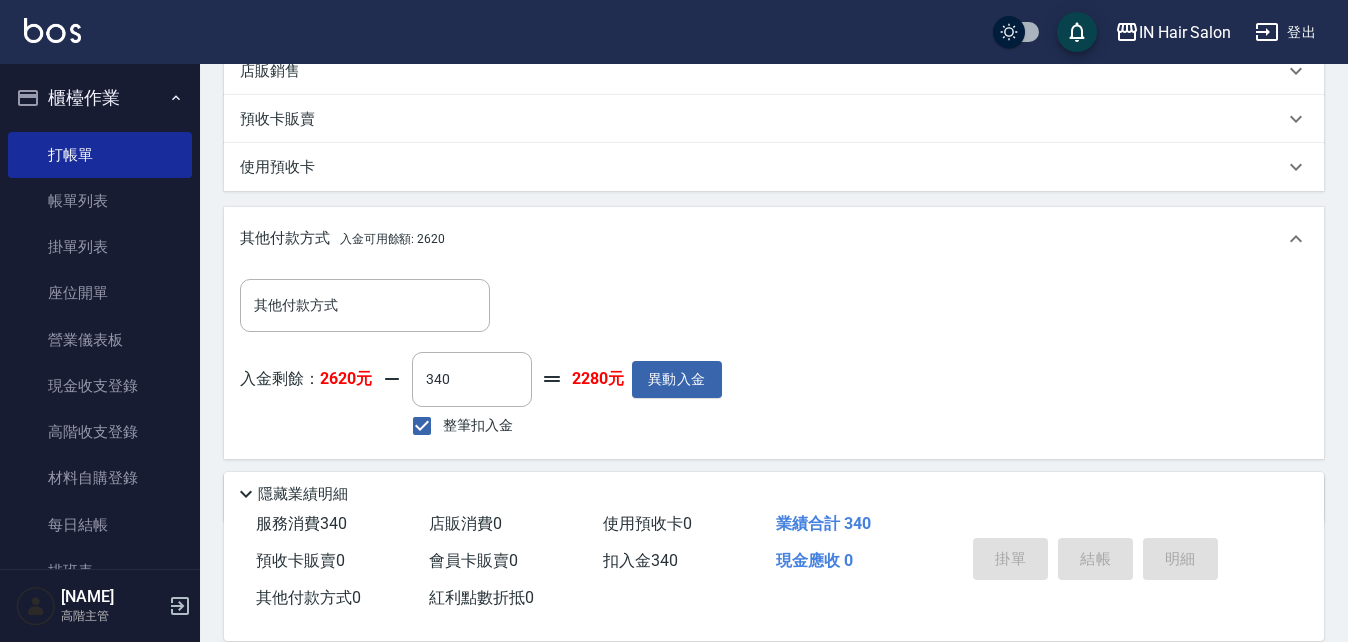 type on "2025/08/02 16:30" 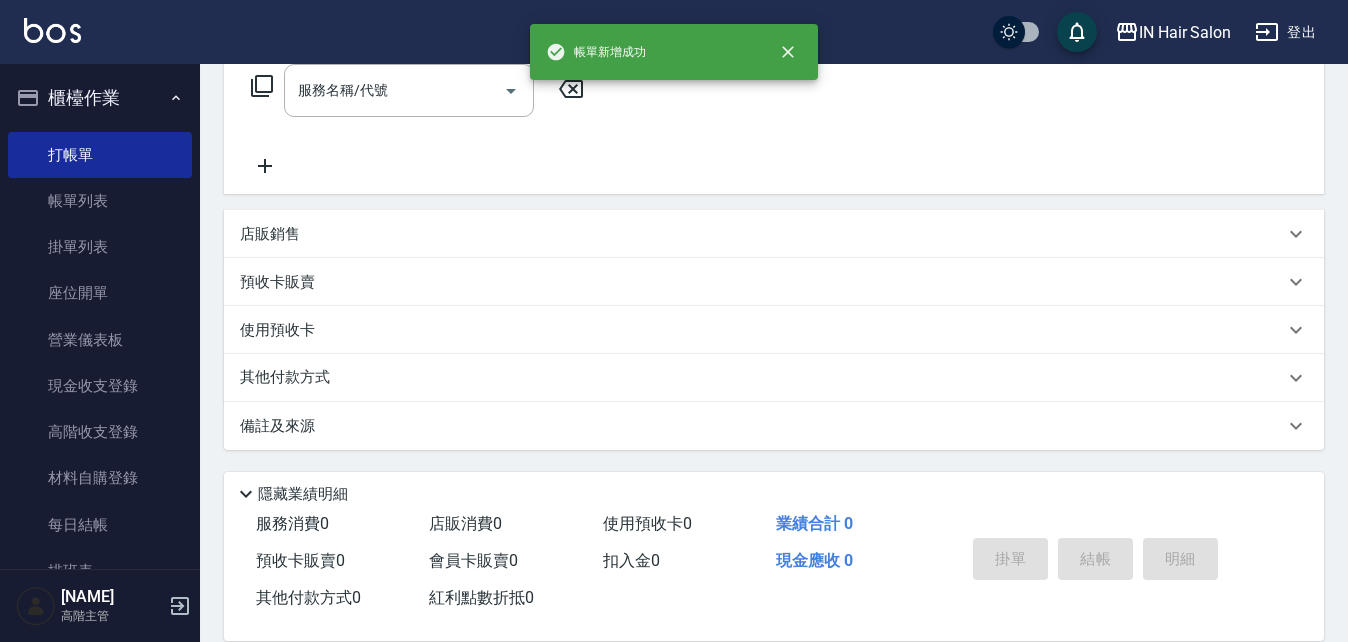 scroll, scrollTop: 0, scrollLeft: 0, axis: both 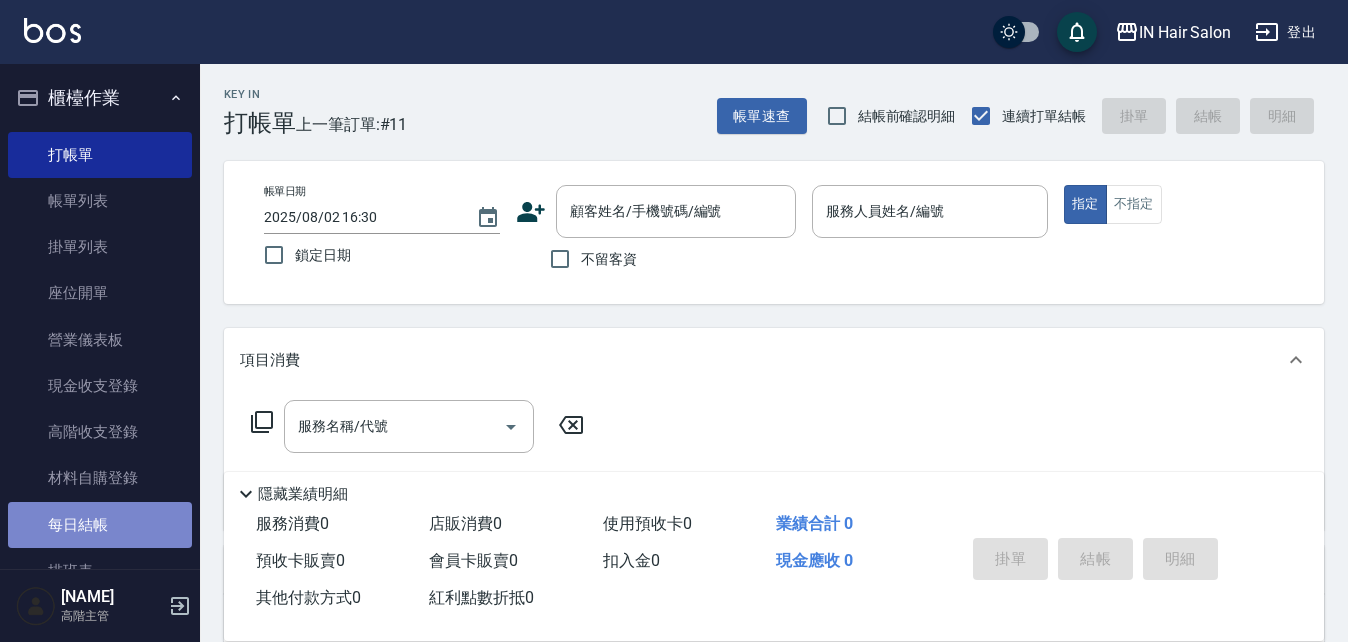 click on "每日結帳" at bounding box center [100, 525] 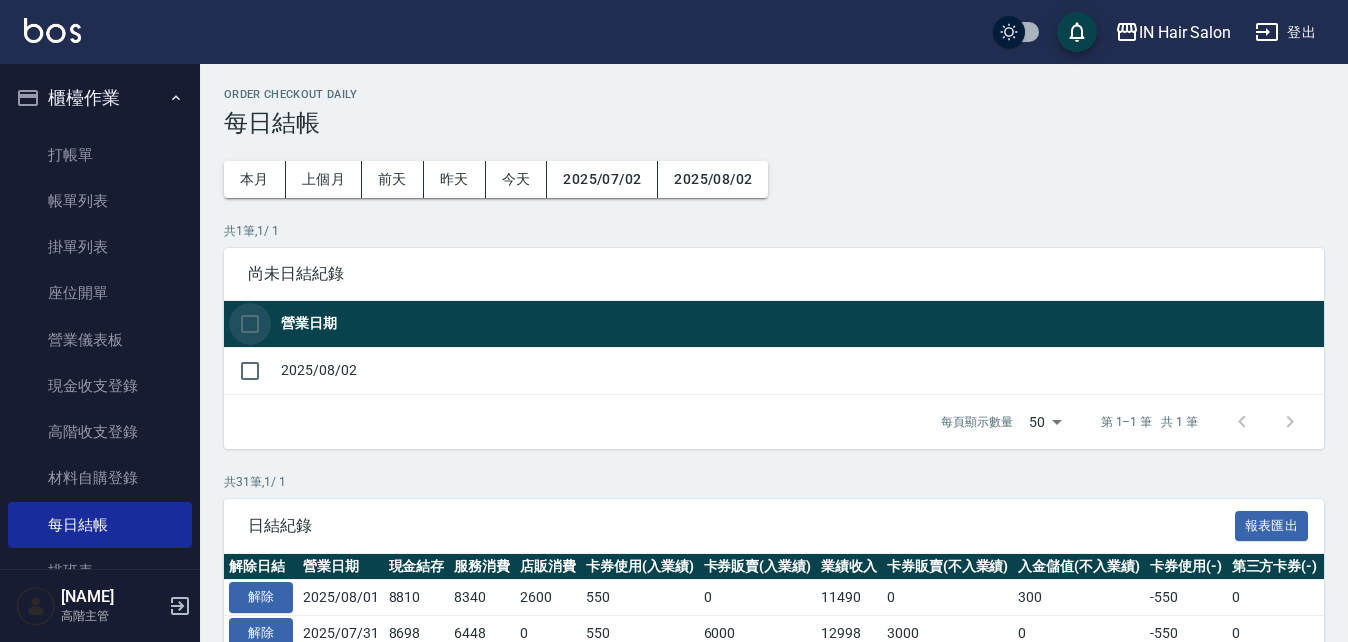 click at bounding box center [250, 324] 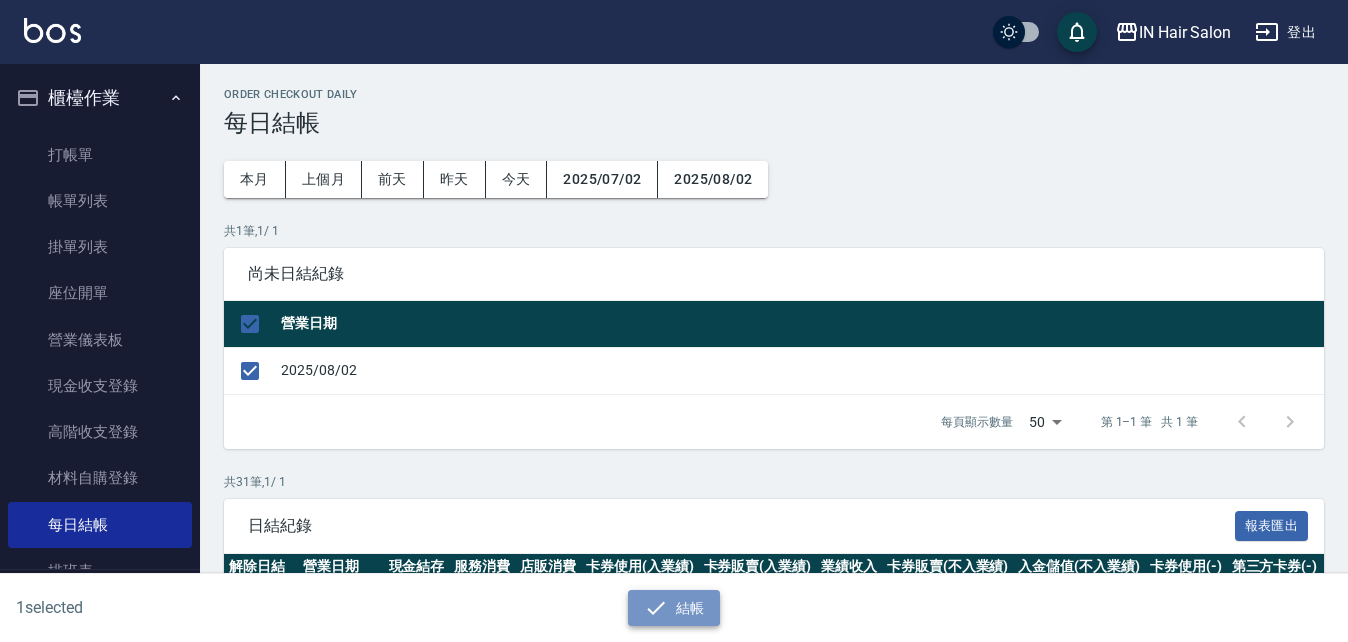 click on "結帳" at bounding box center (674, 608) 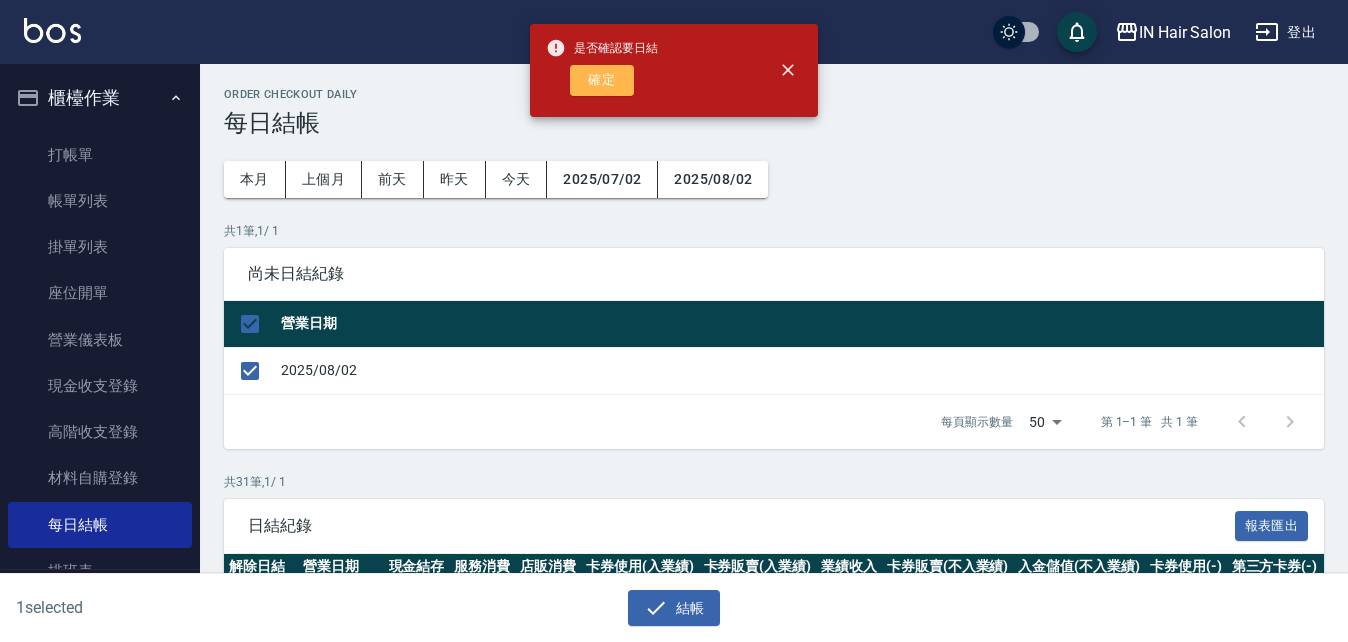click on "確定" at bounding box center (602, 80) 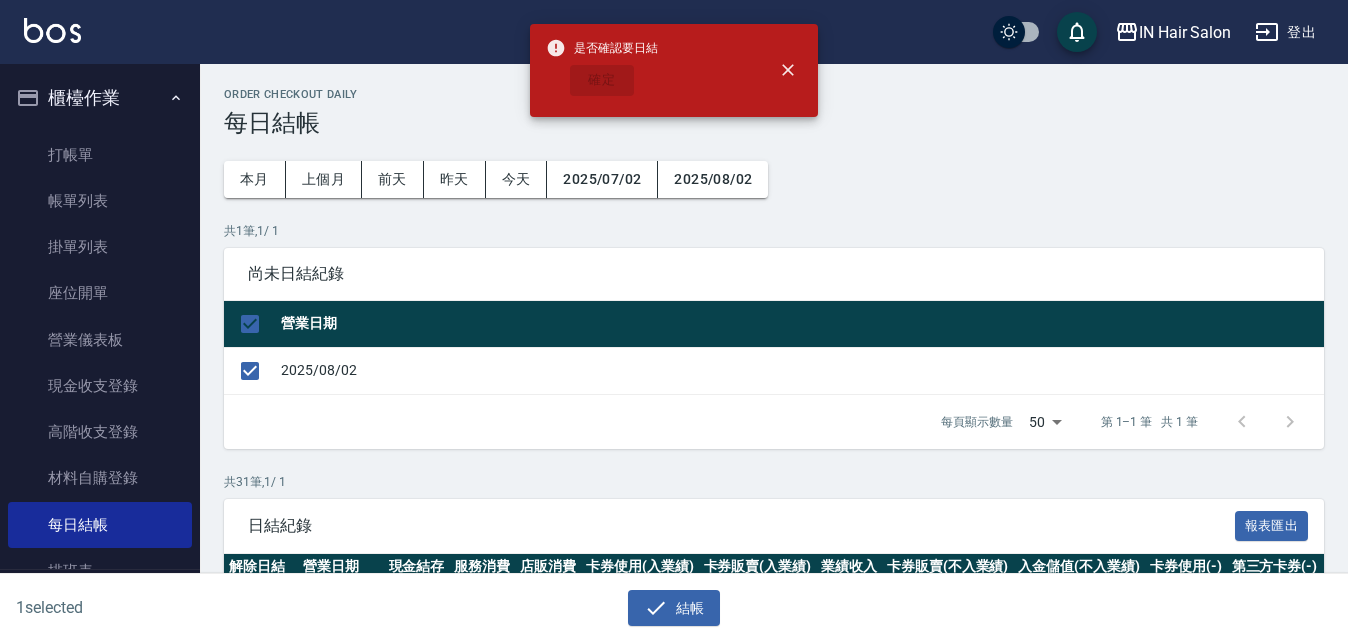checkbox on "false" 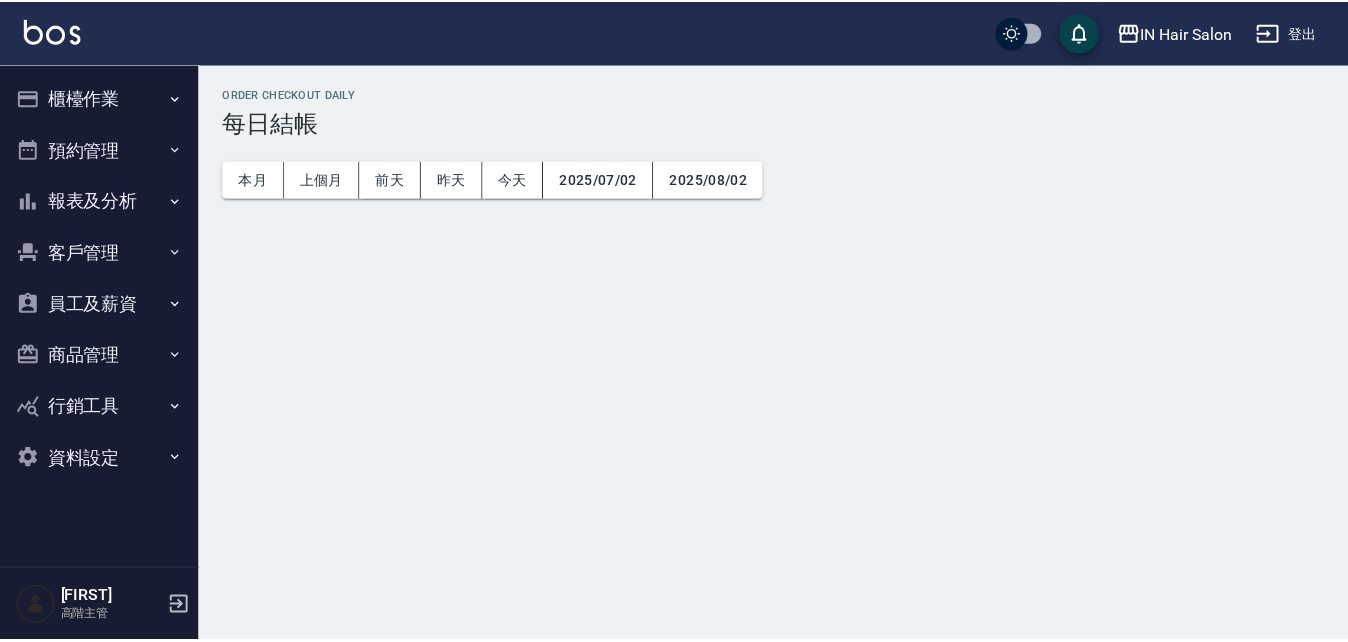 scroll, scrollTop: 0, scrollLeft: 0, axis: both 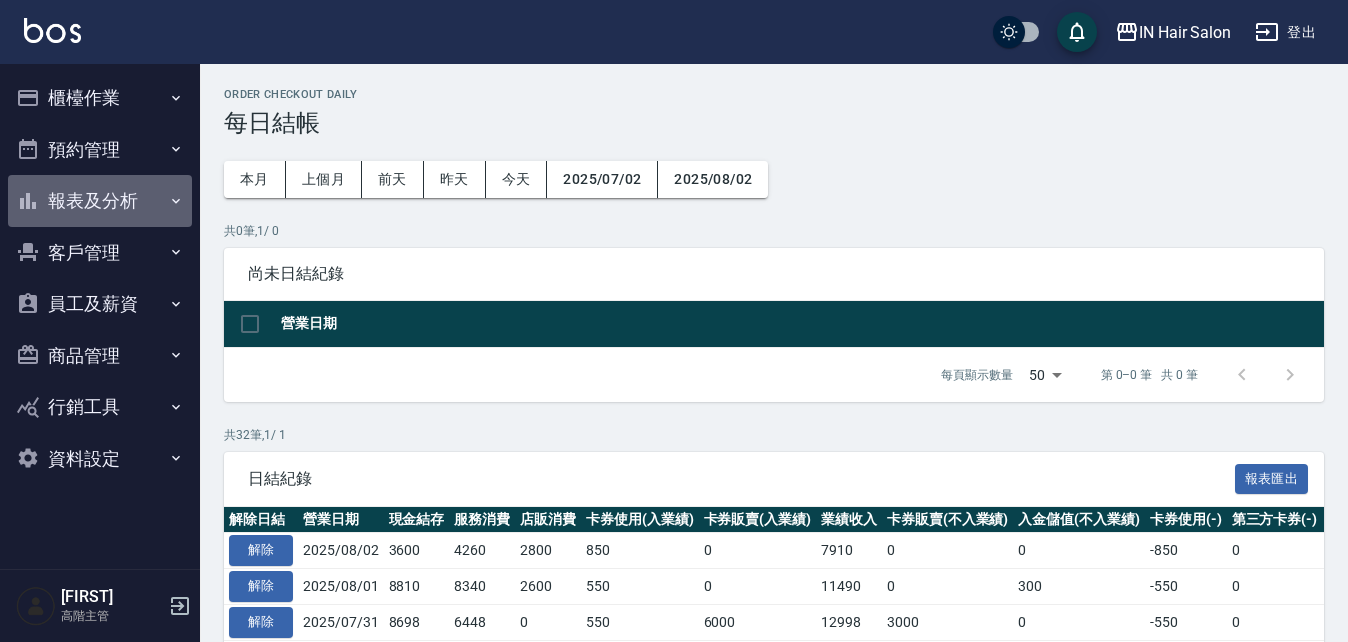 click on "報表及分析" at bounding box center (100, 201) 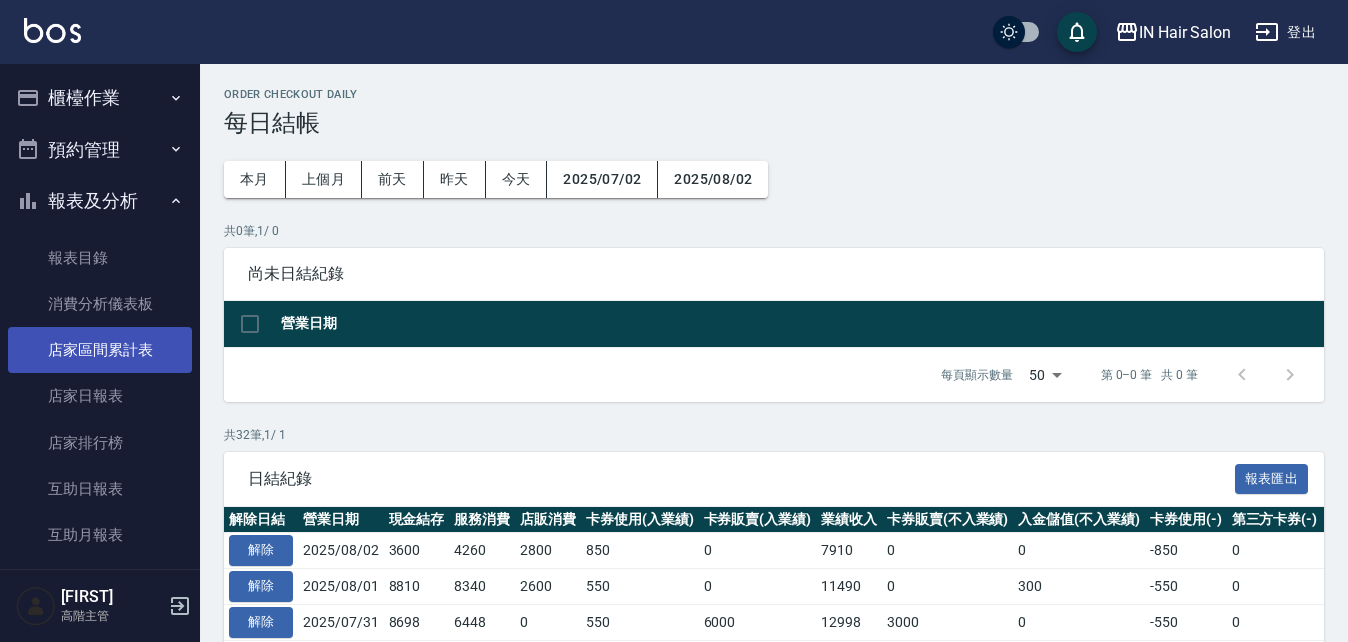 click on "店家區間累計表" at bounding box center (100, 350) 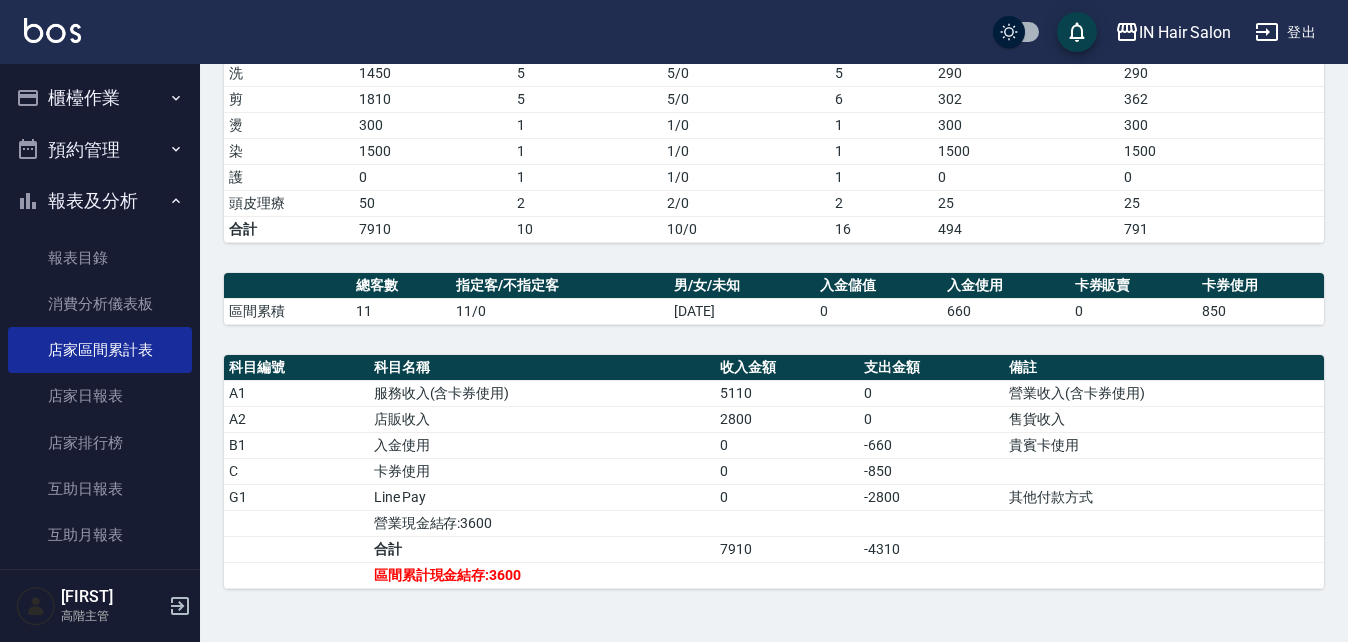 scroll, scrollTop: 291, scrollLeft: 0, axis: vertical 